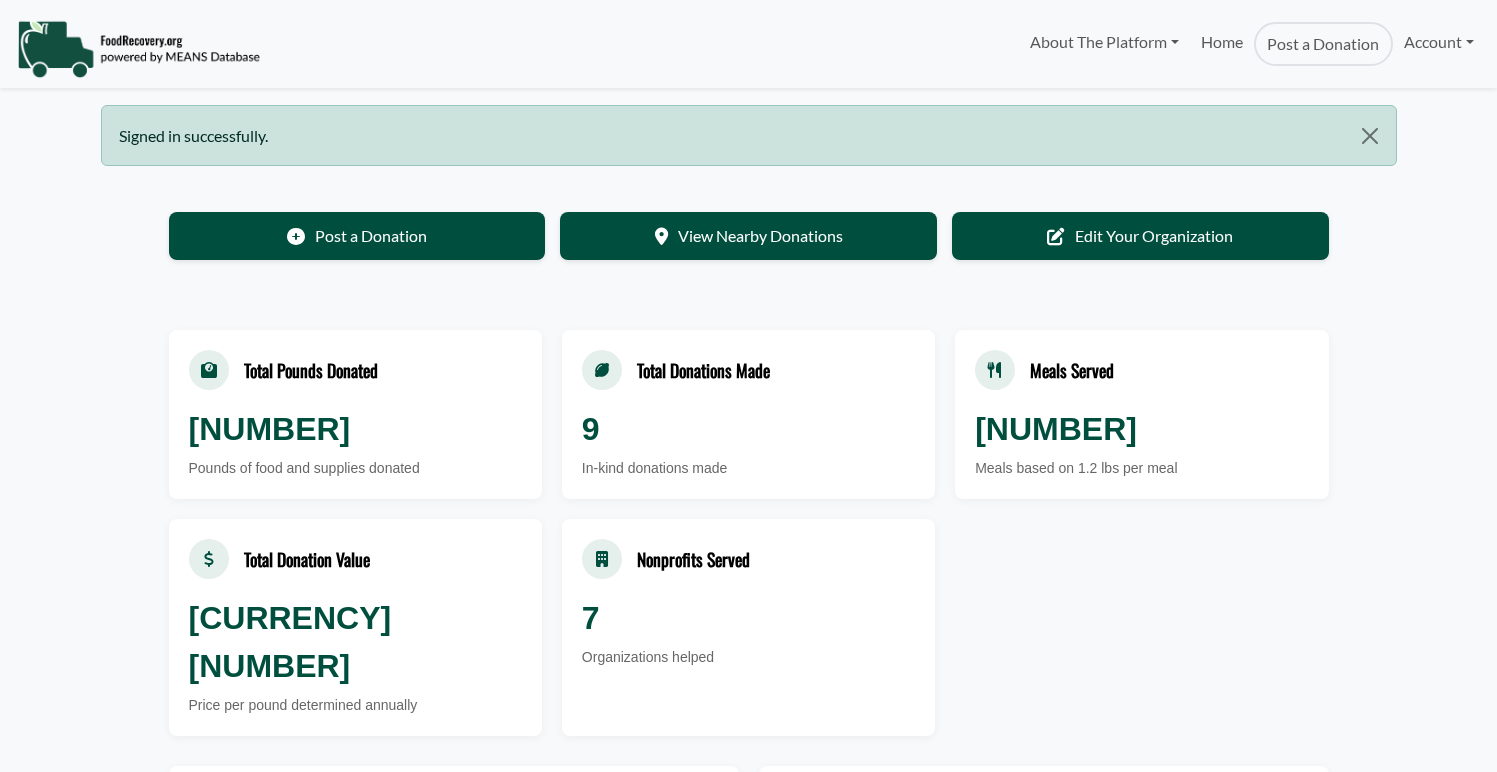 scroll, scrollTop: 0, scrollLeft: 0, axis: both 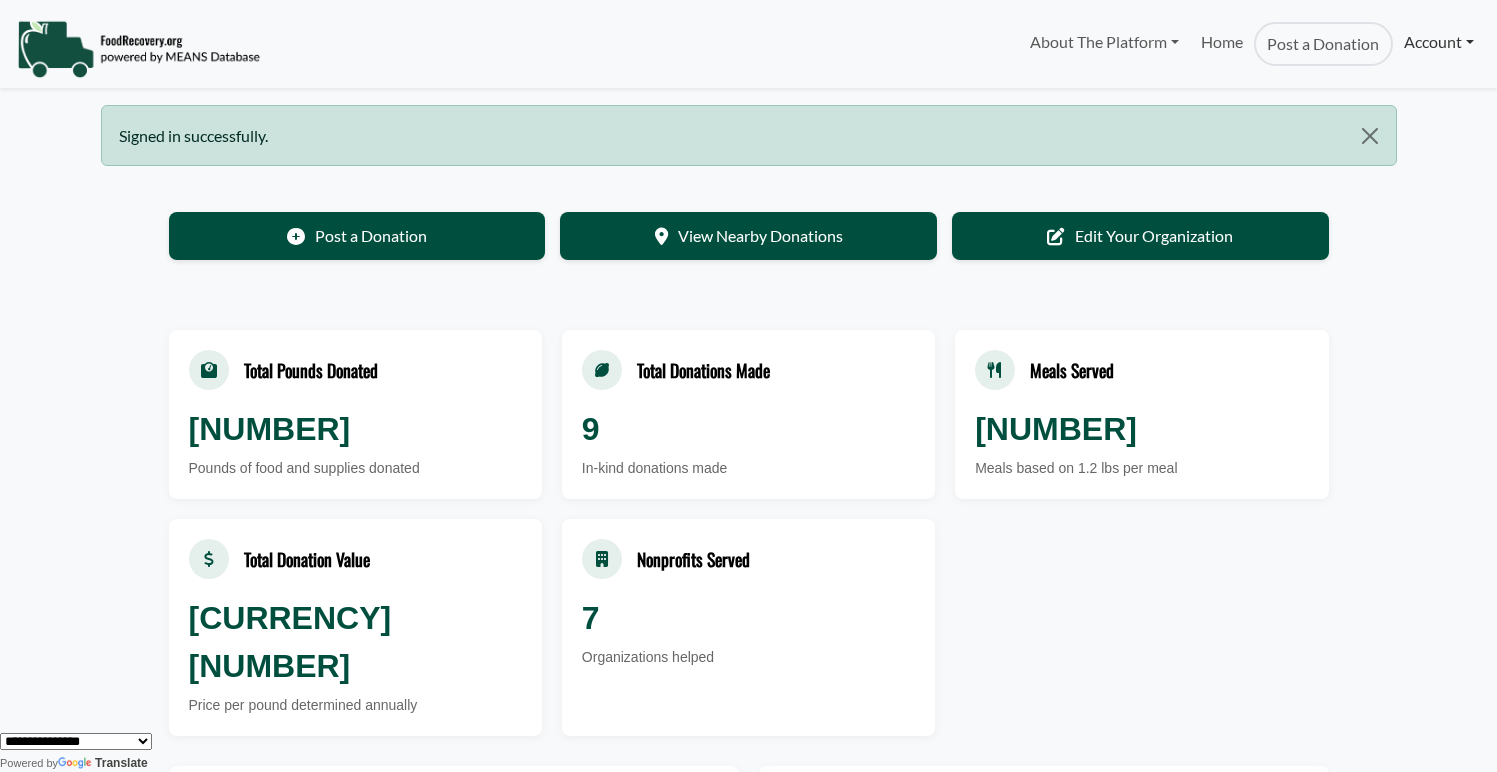 click on "Account" at bounding box center [1439, 42] 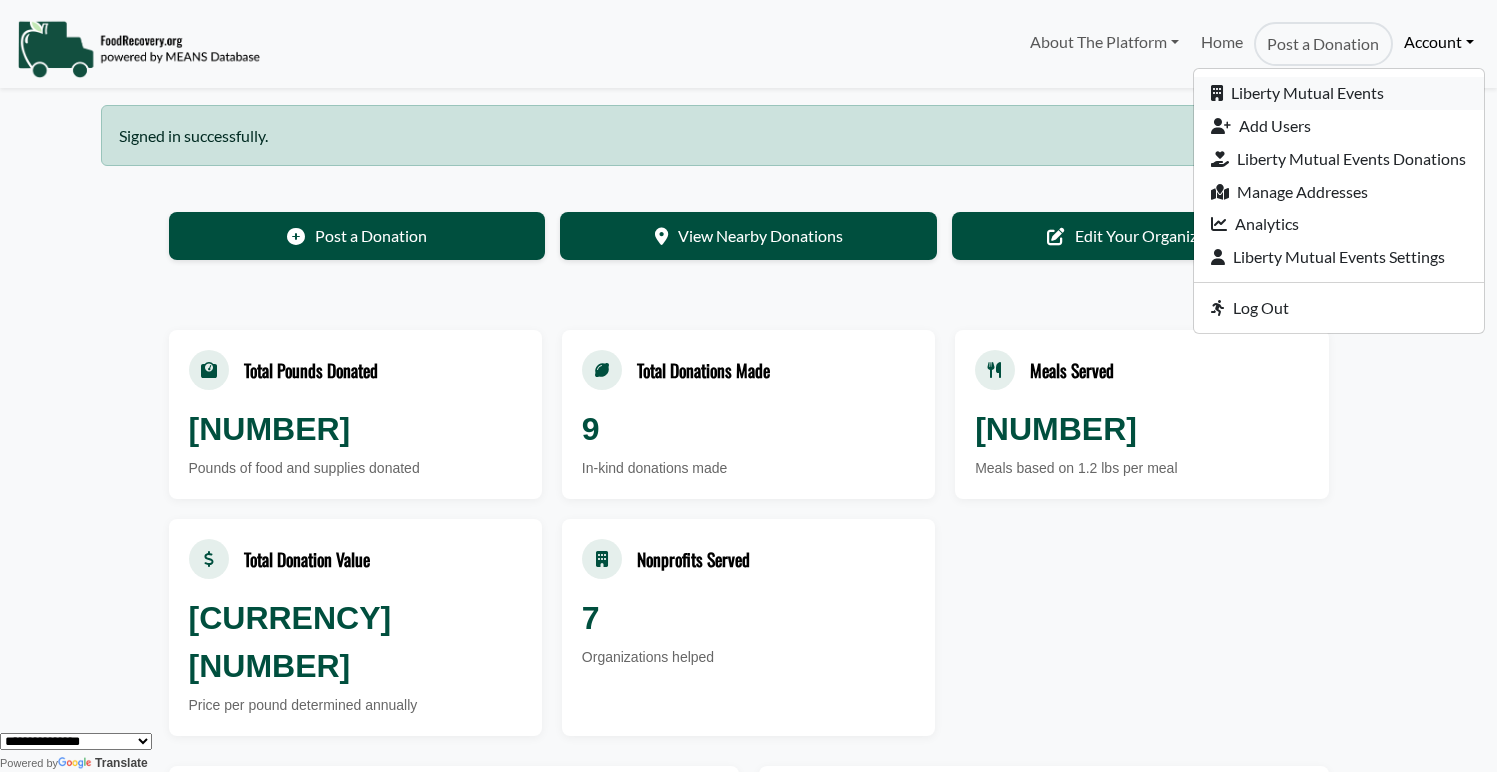 click on "Liberty Mutual Events" at bounding box center (1339, 93) 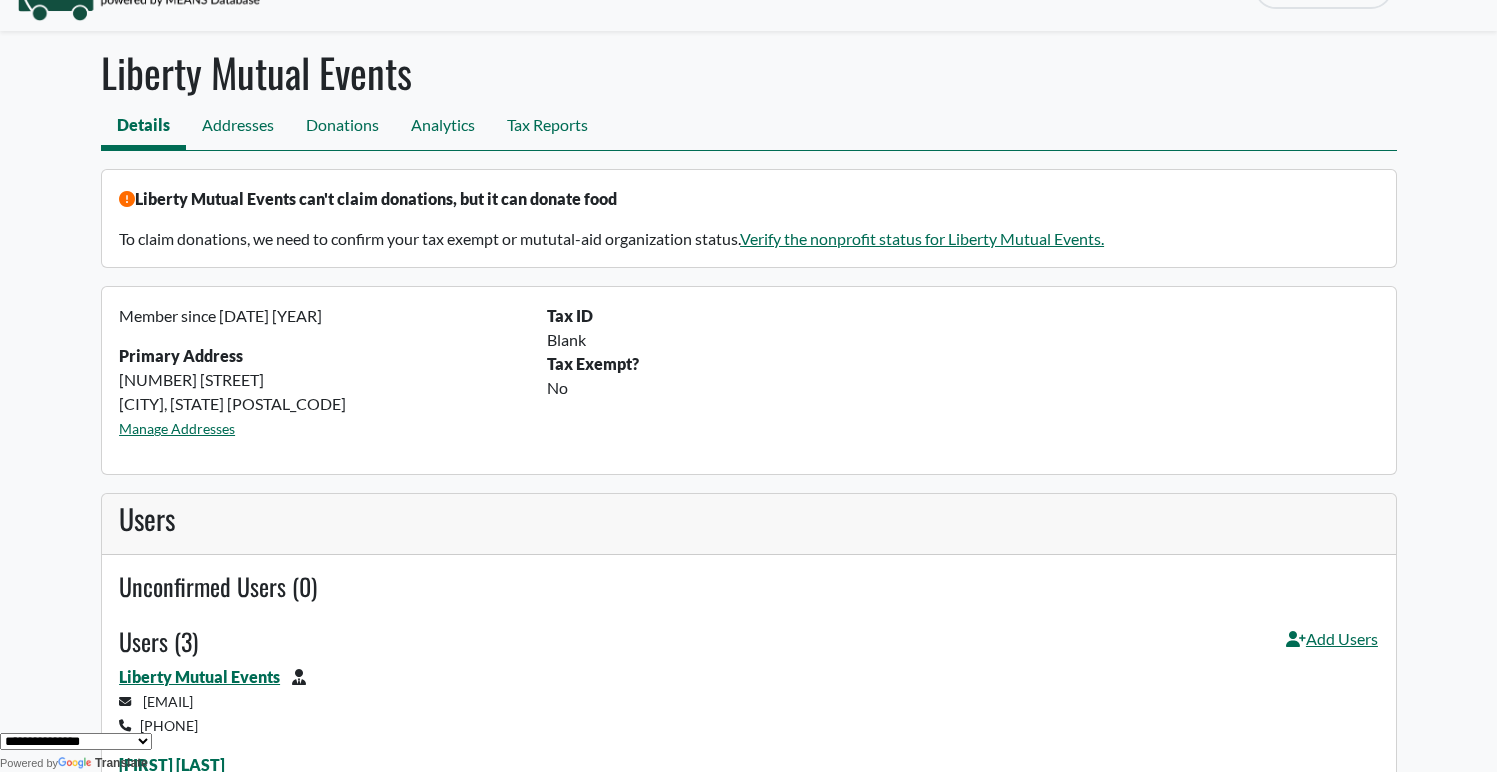 scroll, scrollTop: 67, scrollLeft: 0, axis: vertical 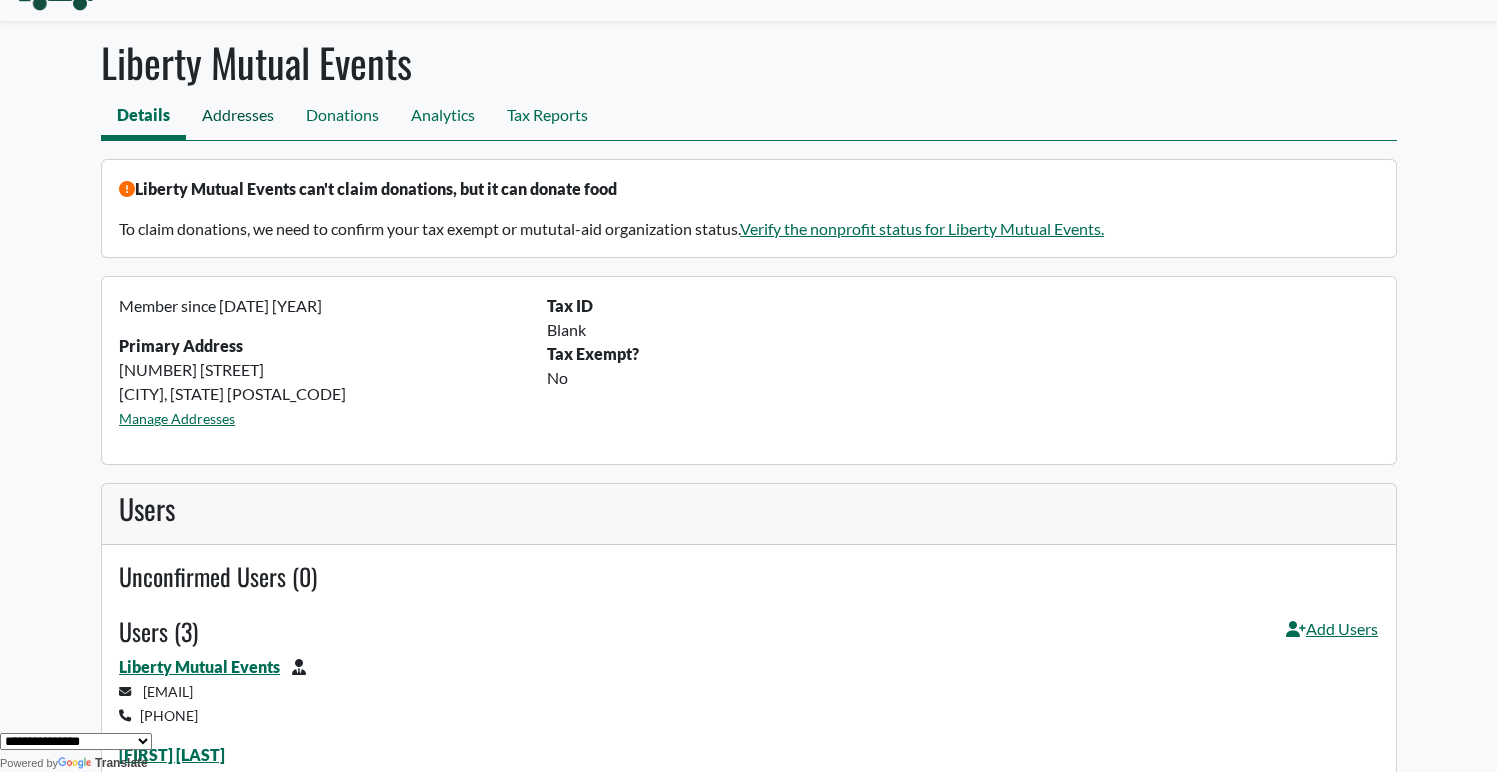 click on "Addresses" at bounding box center [238, 117] 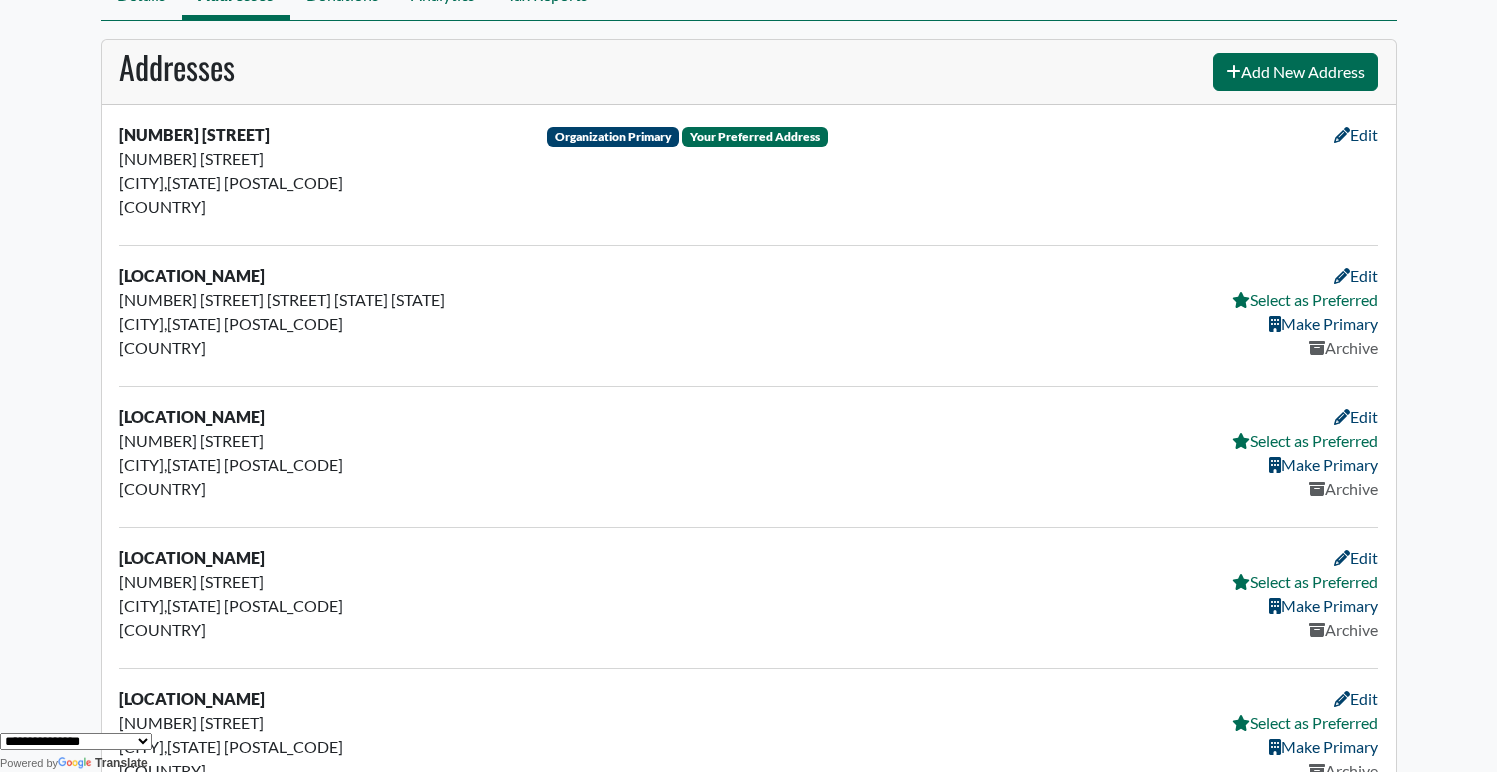 scroll, scrollTop: 196, scrollLeft: 0, axis: vertical 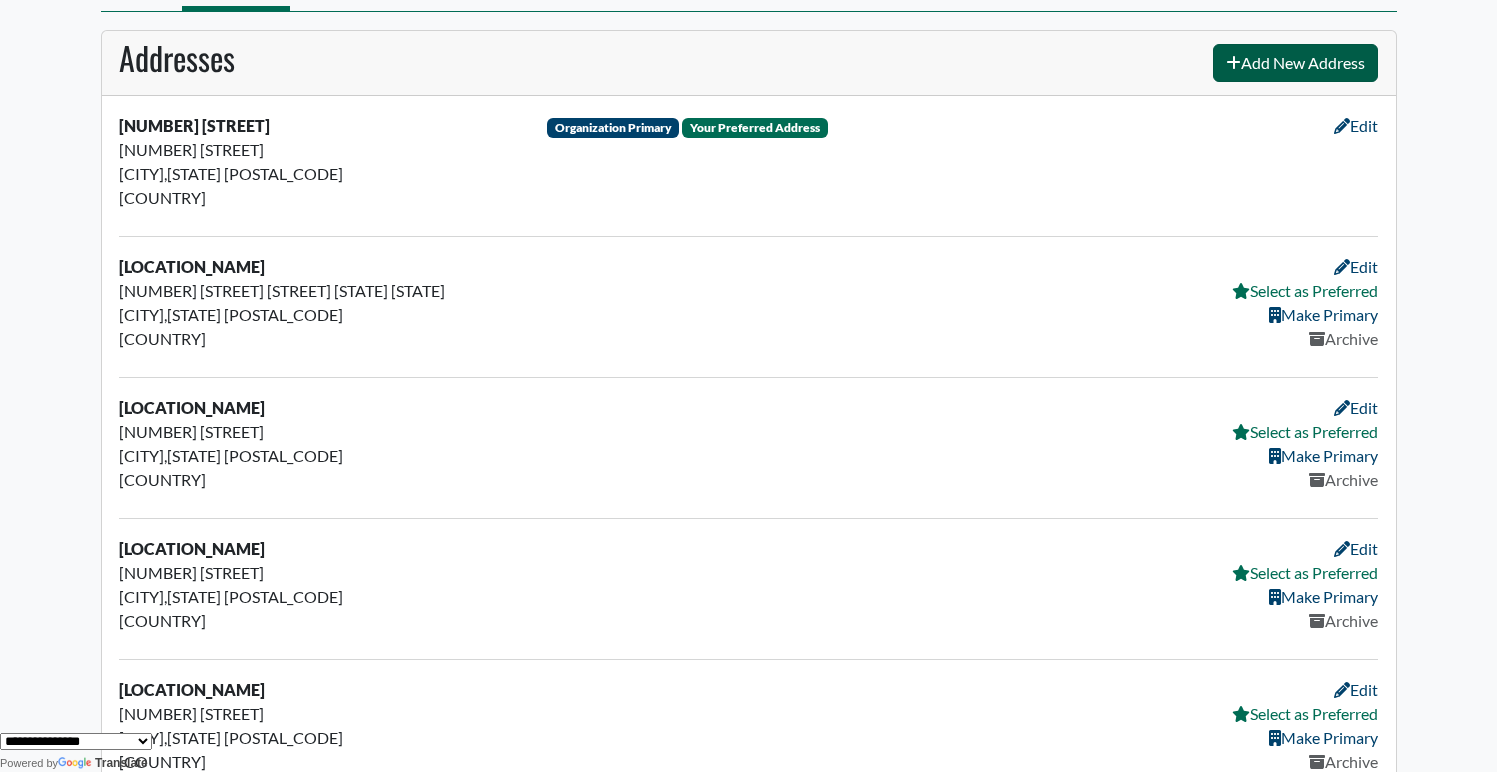 click on "Add New Address" at bounding box center [1295, 63] 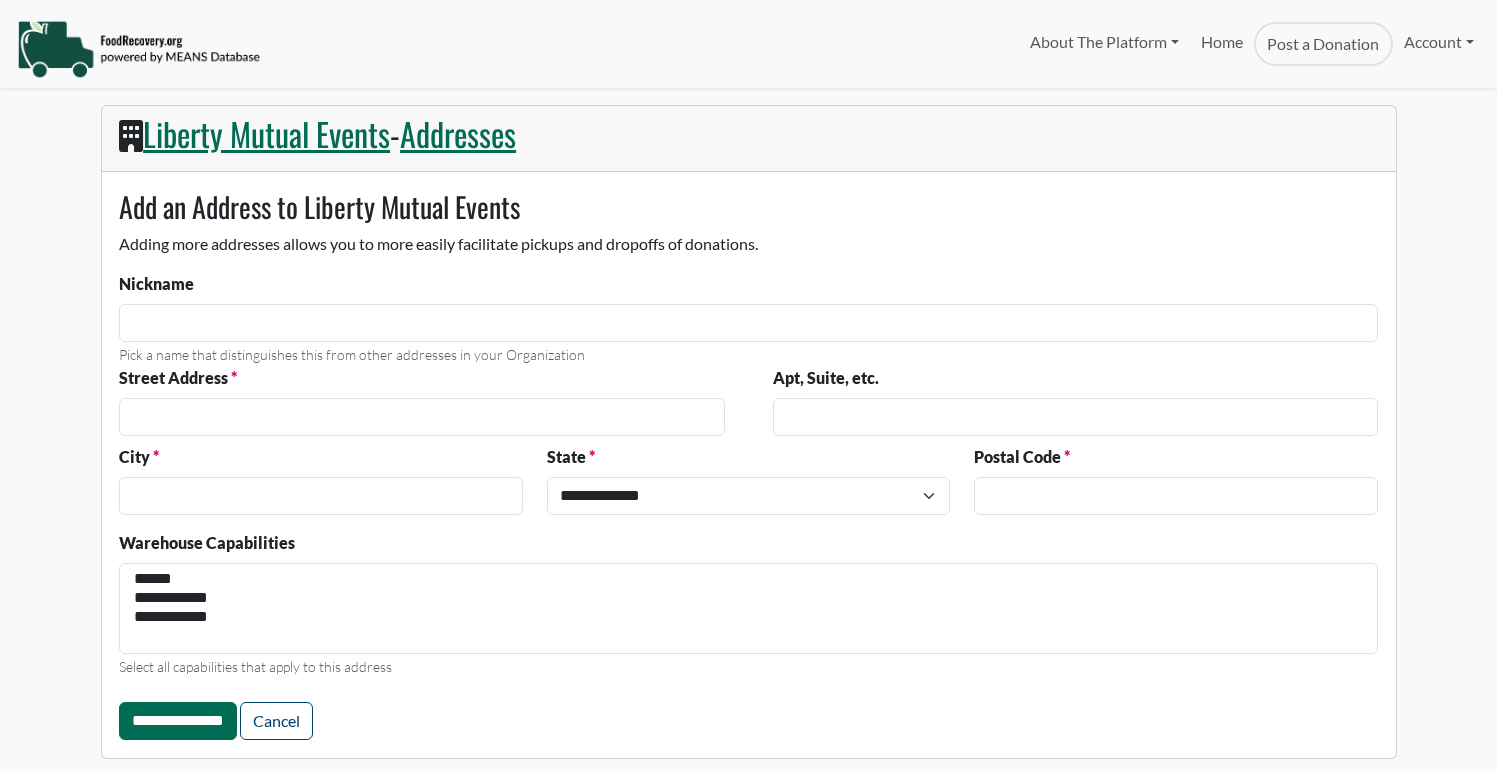 select 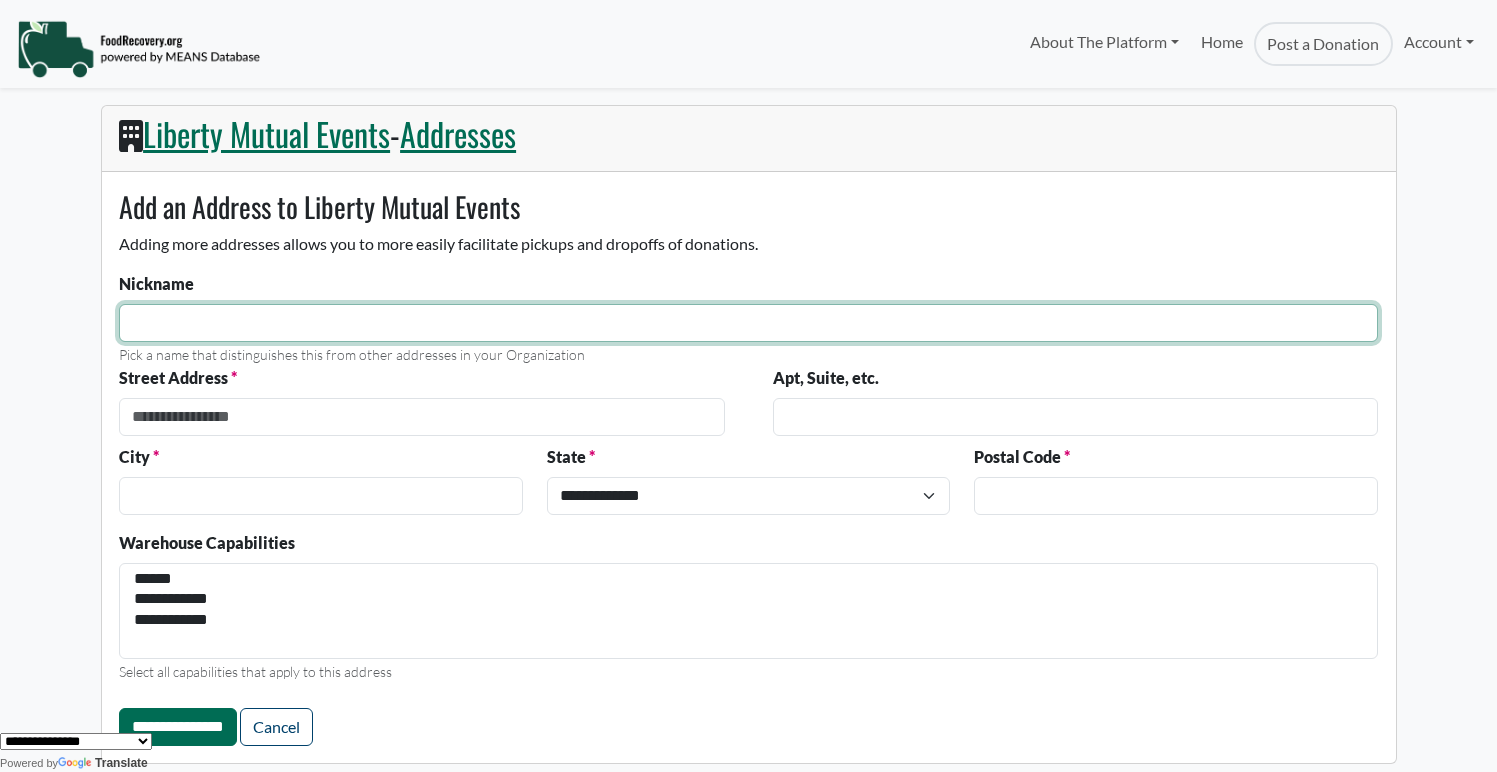 click on "Nickname" at bounding box center [748, 323] 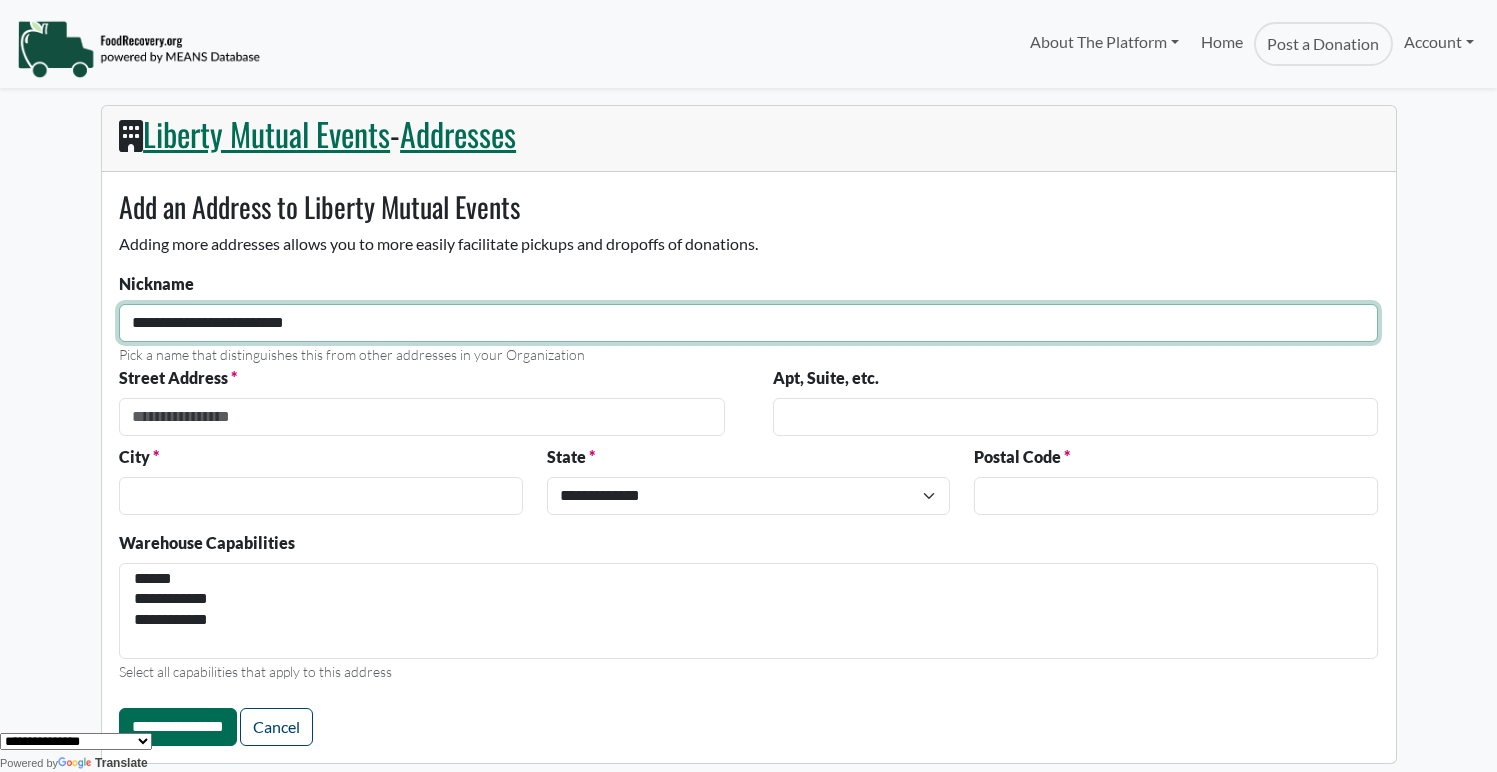 type on "**********" 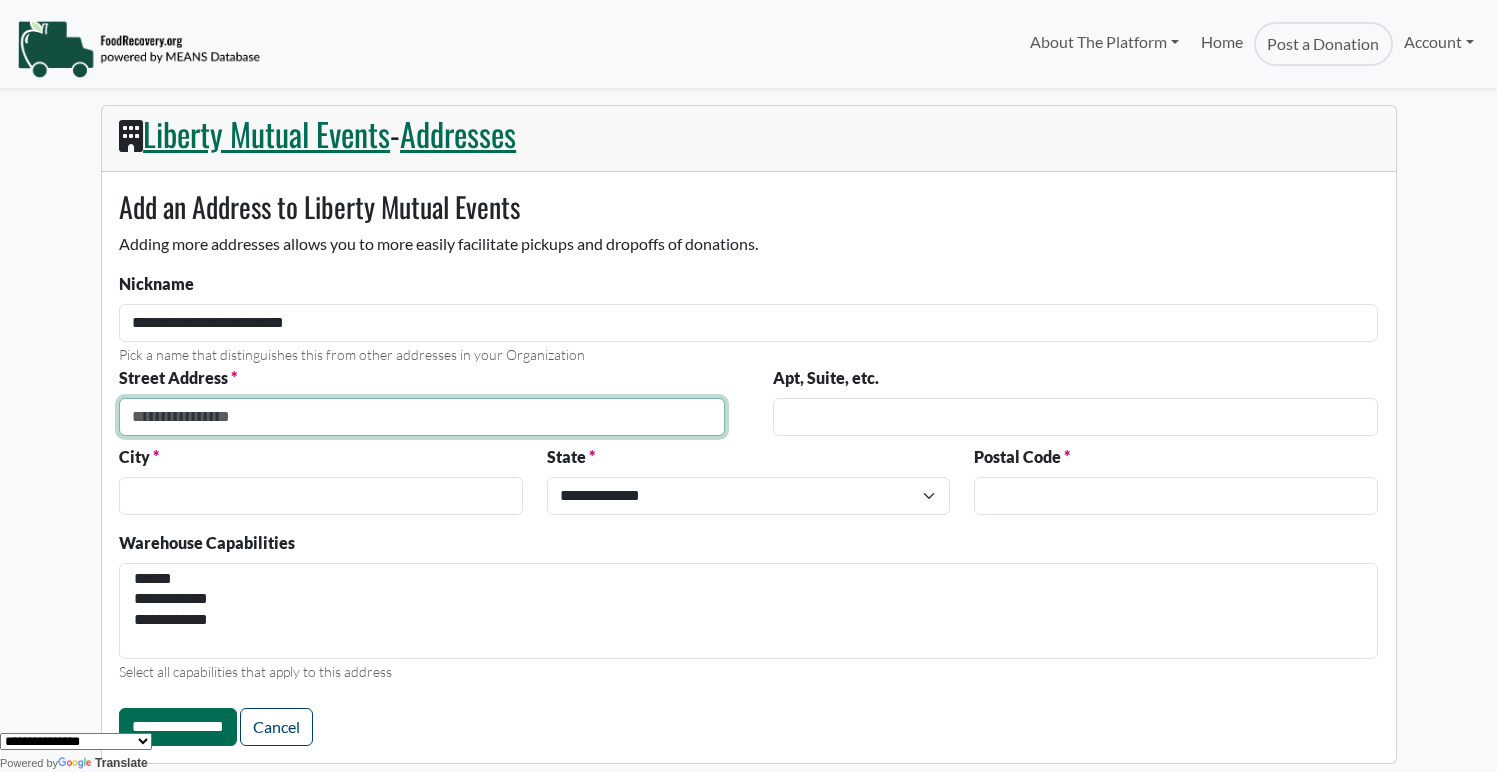 click on "Street Address" at bounding box center (421, 417) 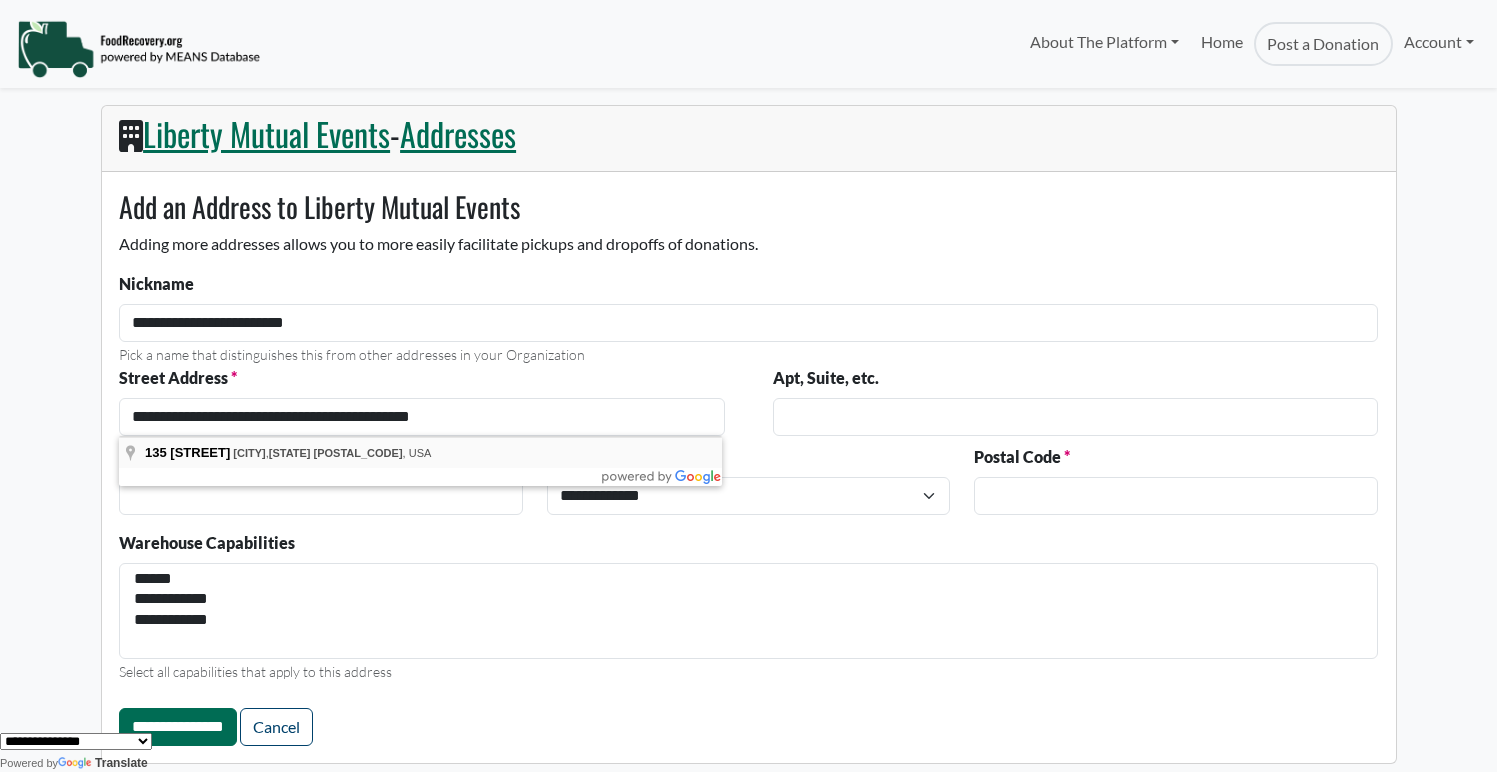 type on "**********" 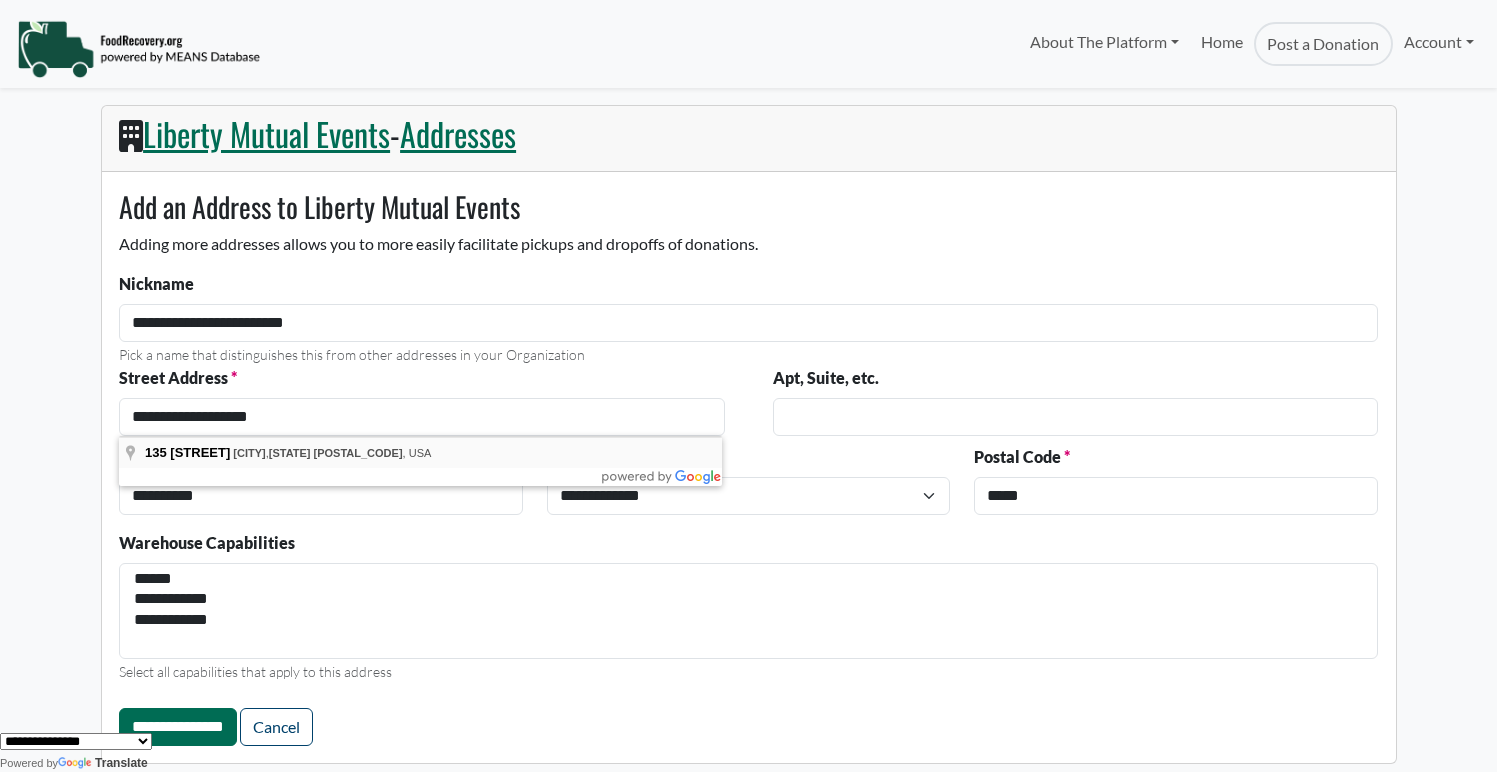 select on "**" 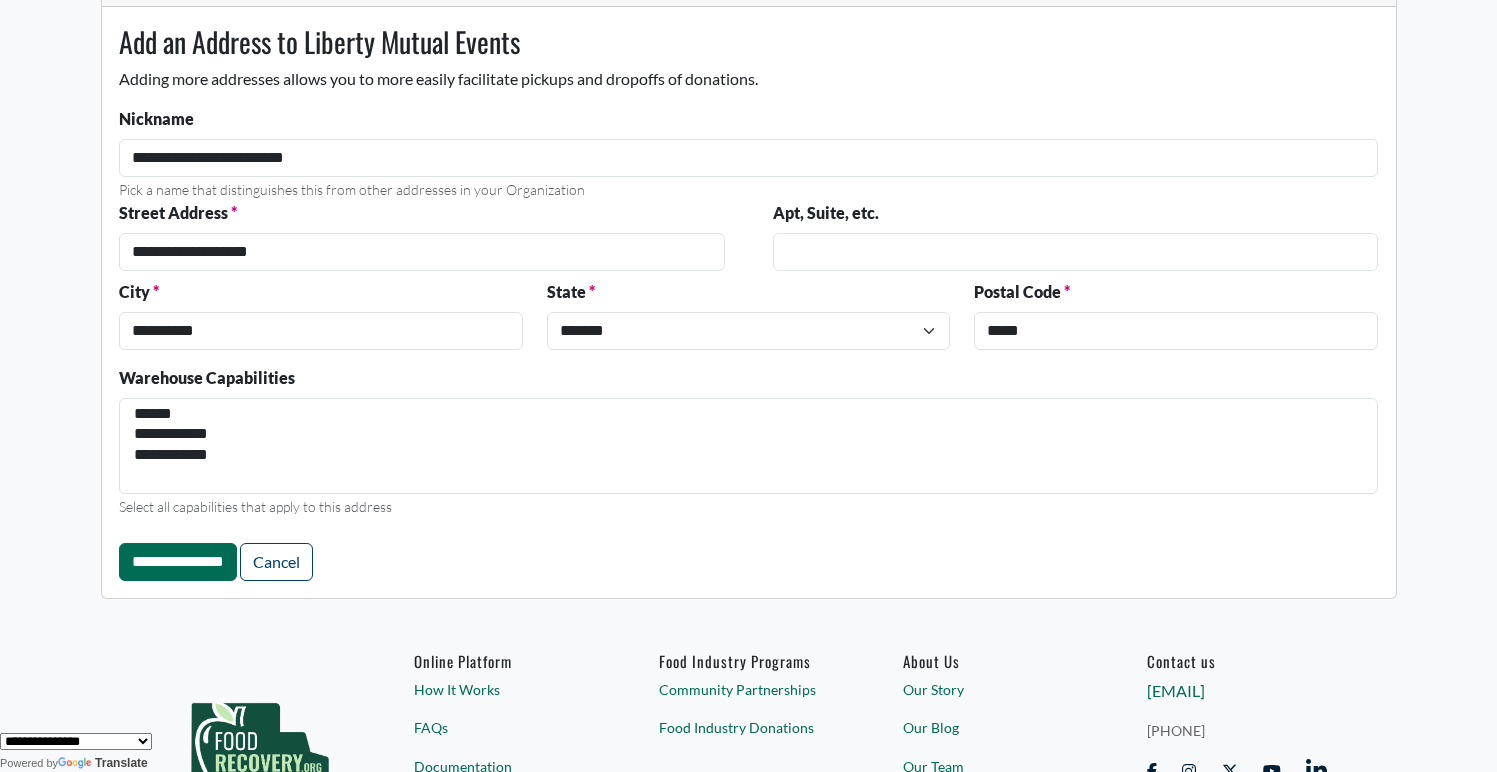 scroll, scrollTop: 175, scrollLeft: 0, axis: vertical 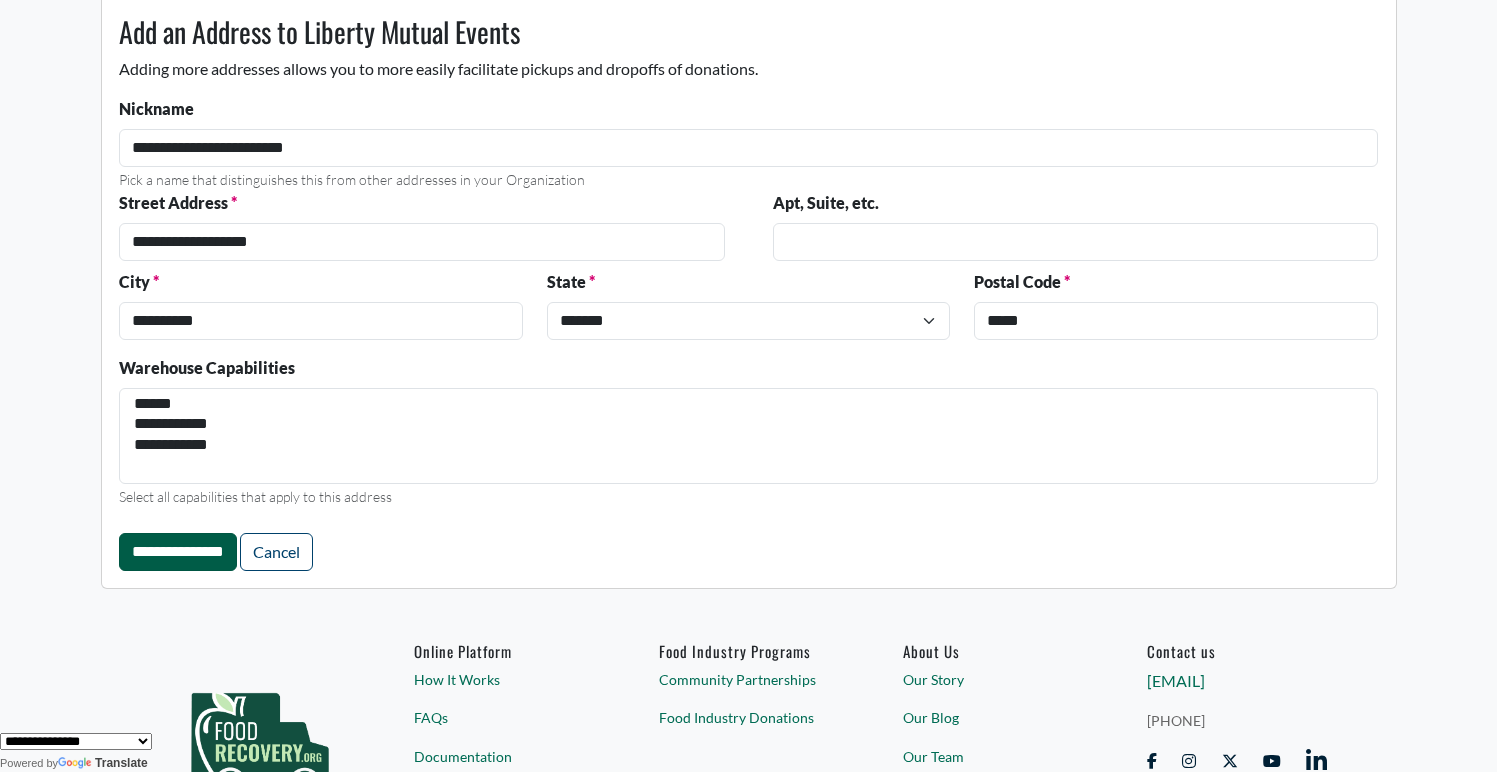 click on "**********" at bounding box center [178, 552] 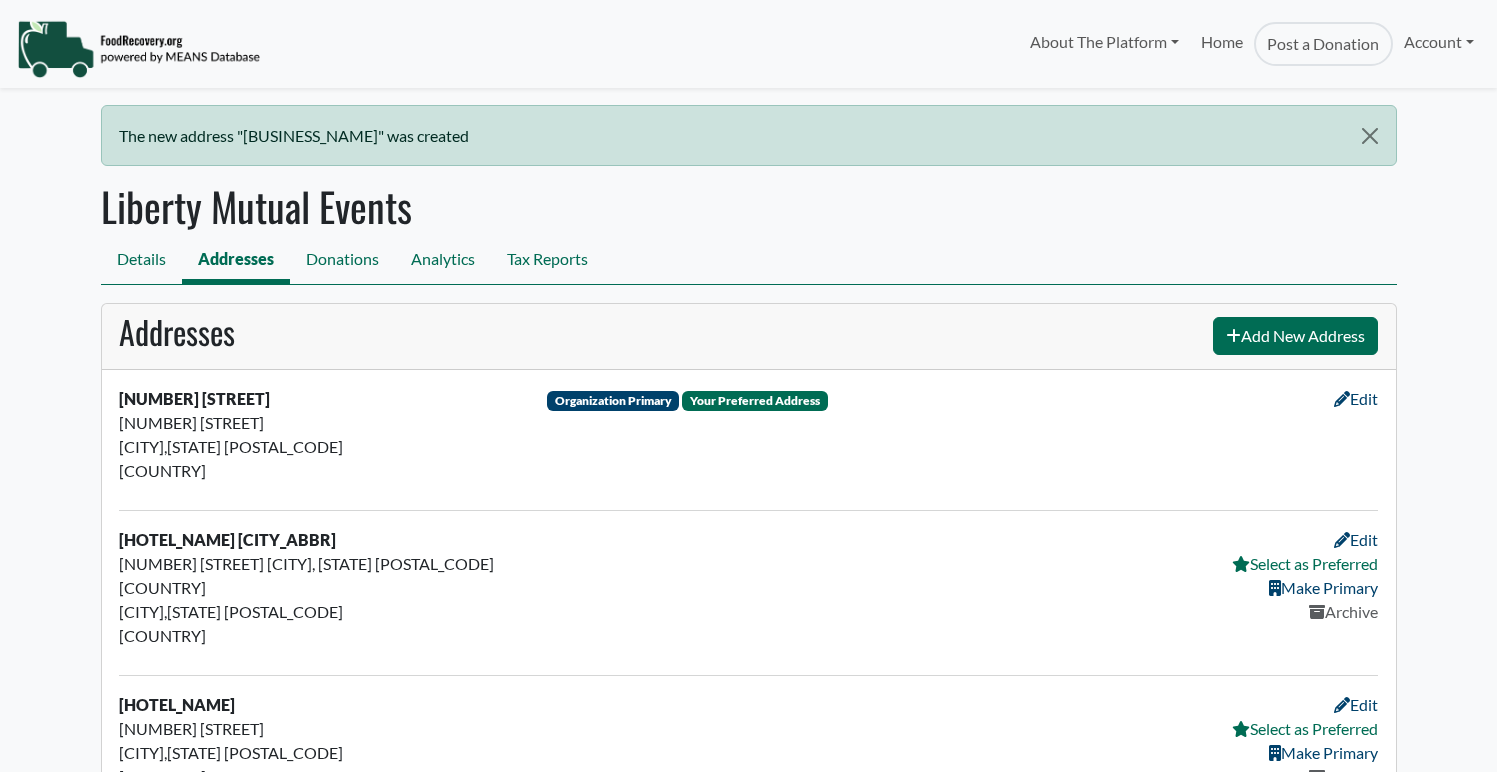 scroll, scrollTop: 0, scrollLeft: 0, axis: both 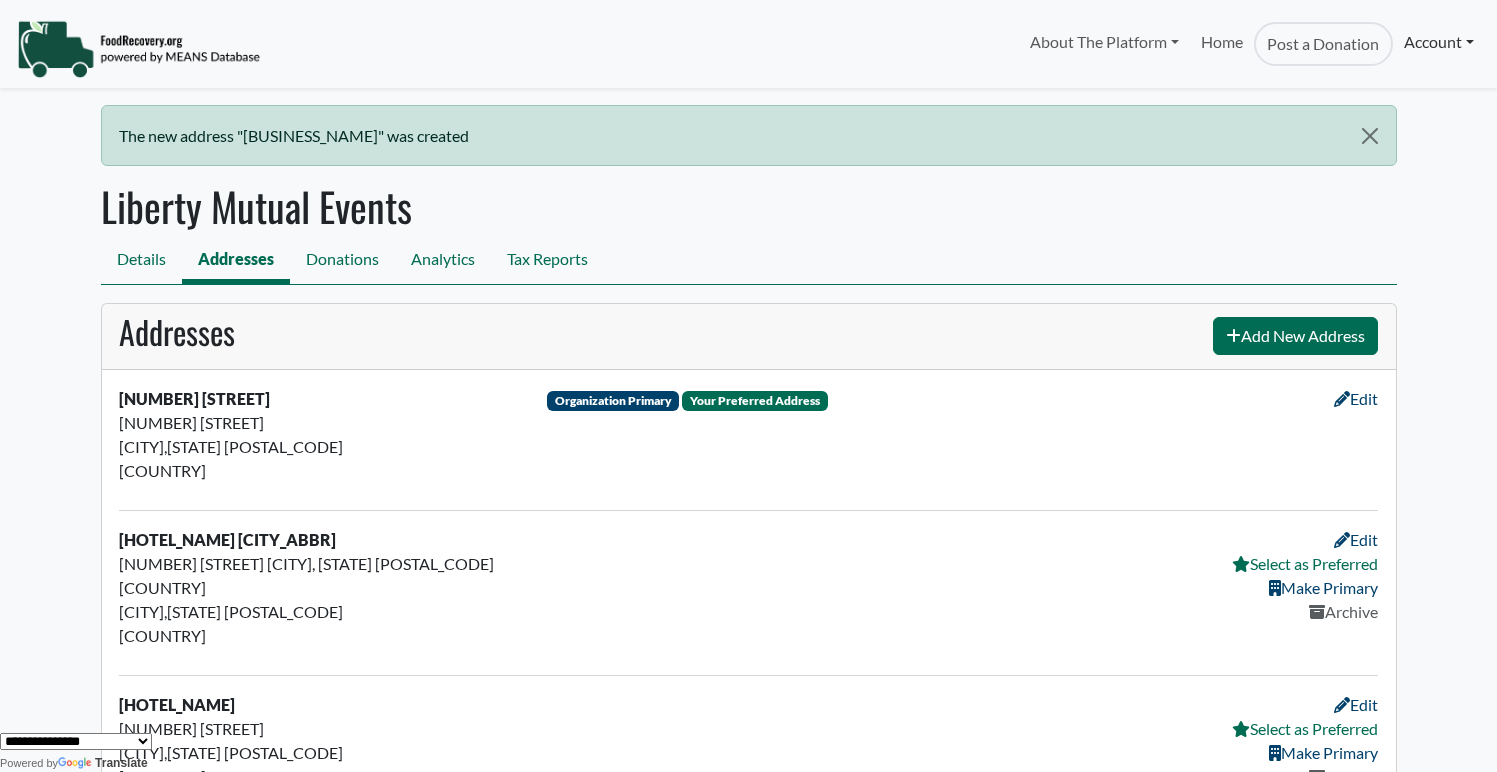 click on "Account" at bounding box center (1439, 42) 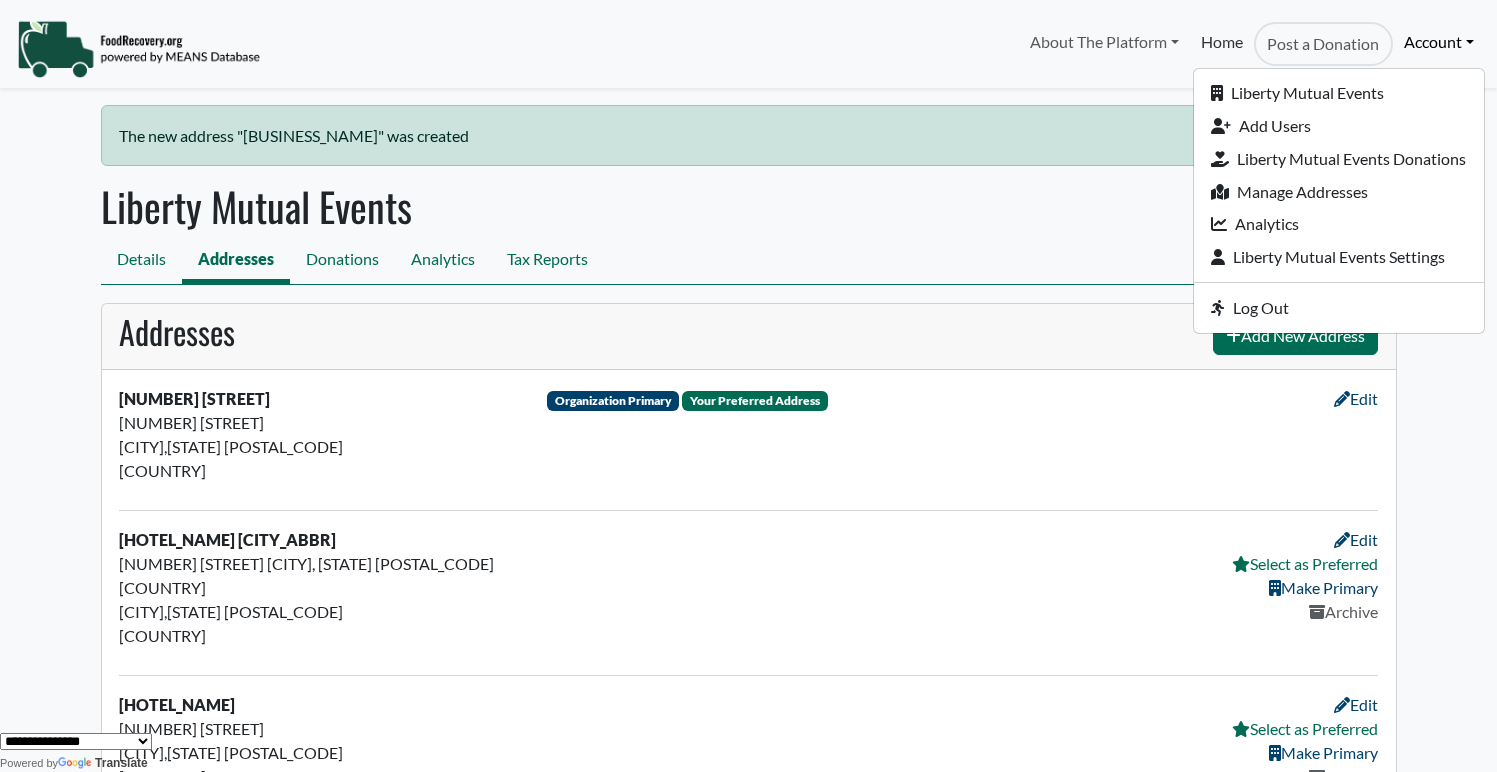 click on "Home" at bounding box center (1222, 44) 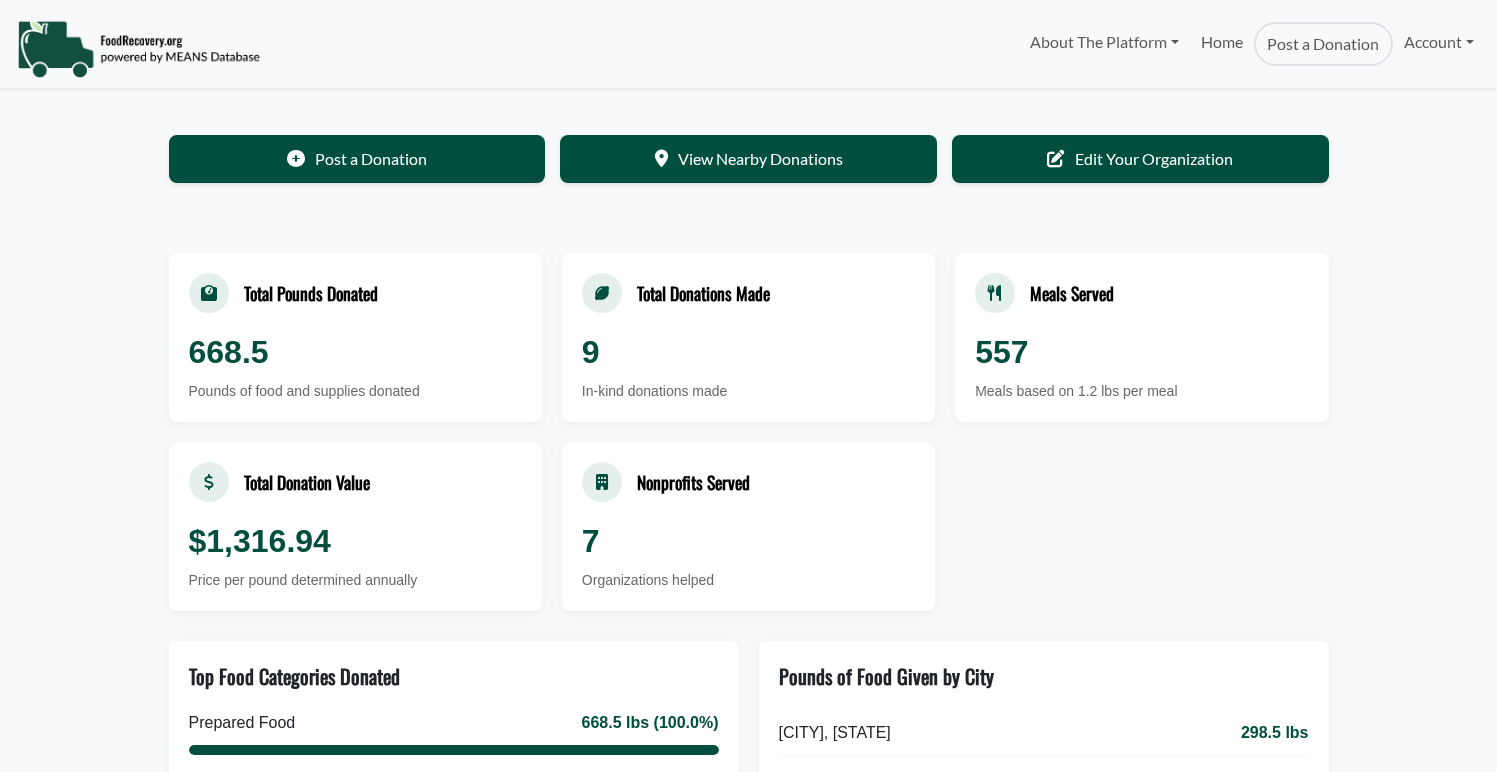 scroll, scrollTop: 0, scrollLeft: 0, axis: both 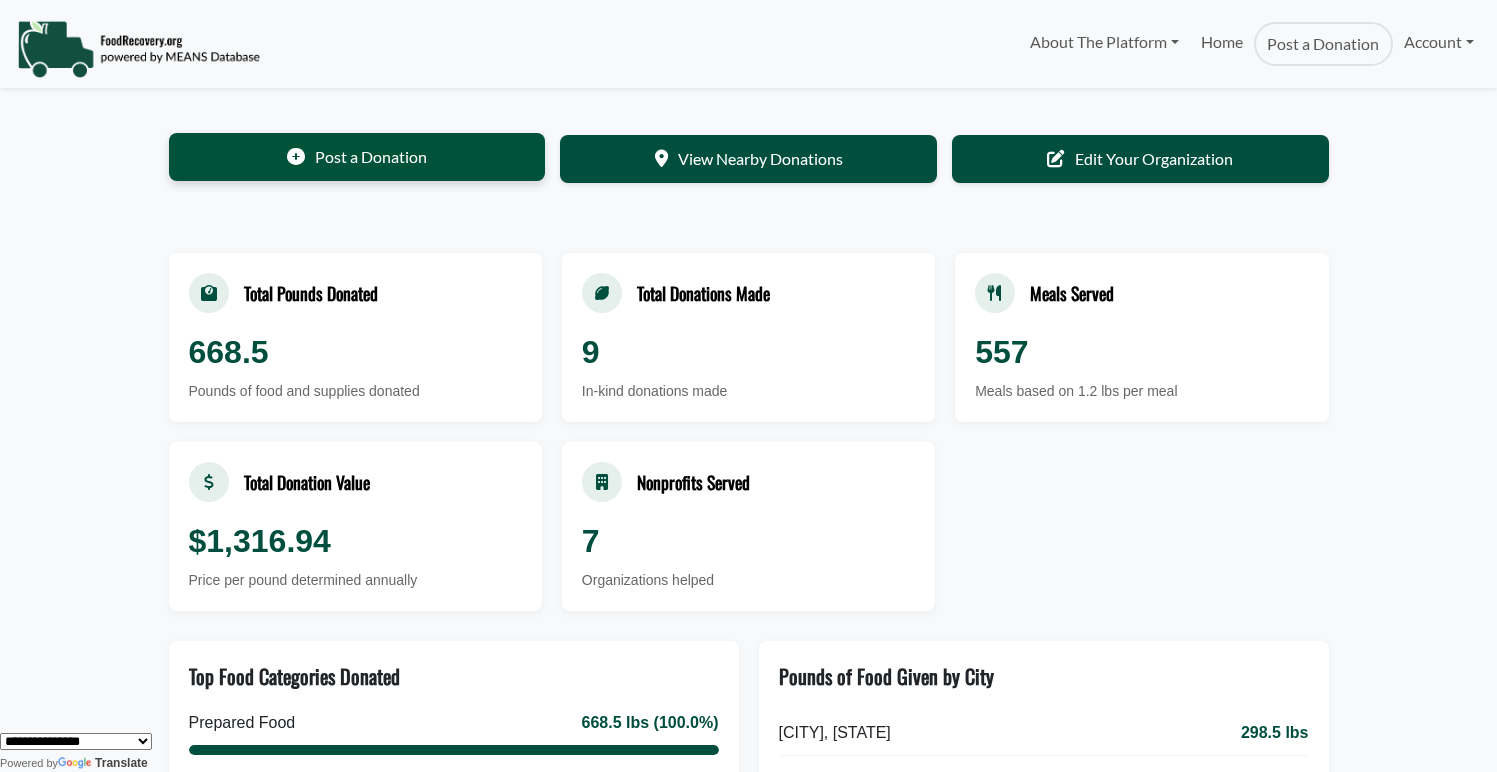 click on "Post a Donation" at bounding box center (357, 157) 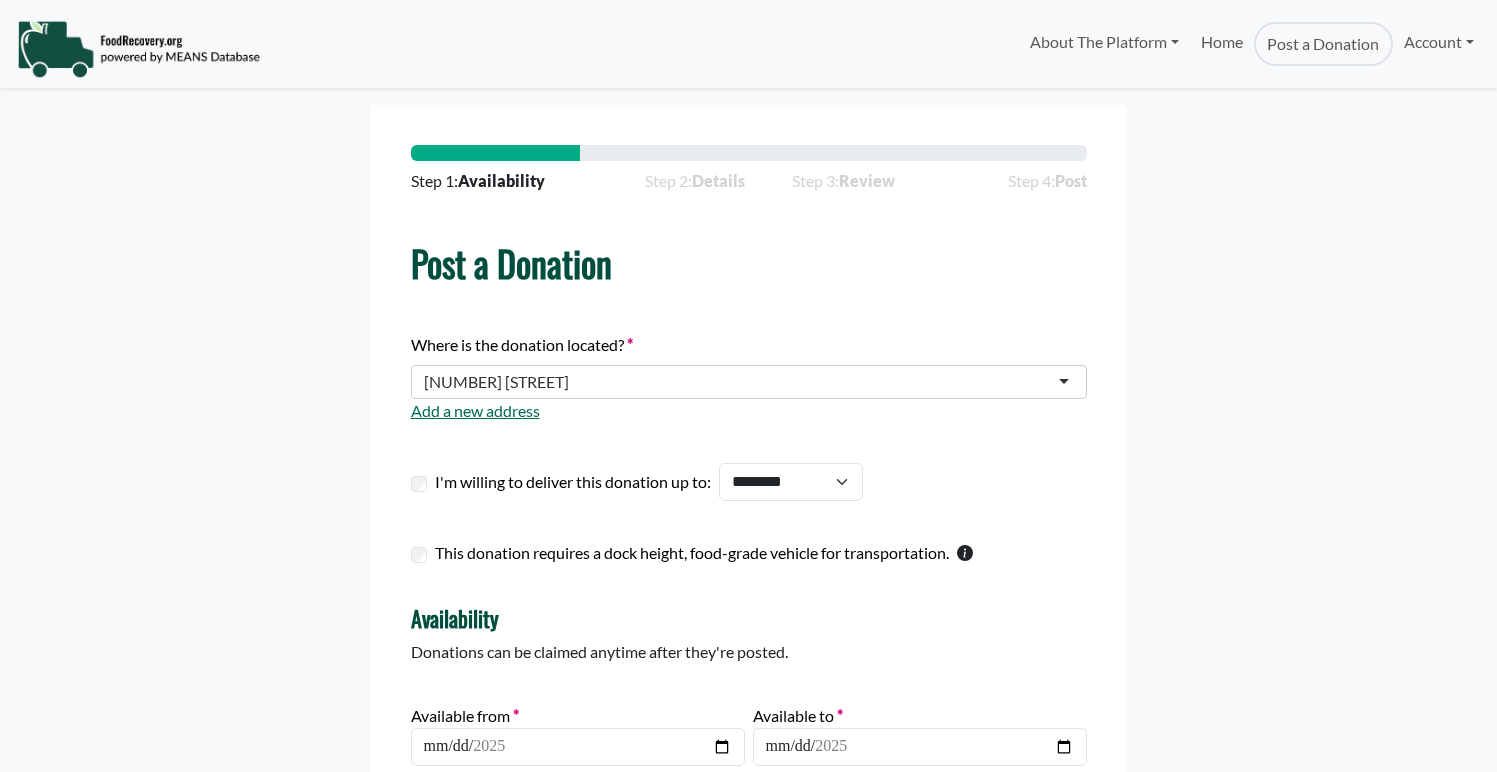 scroll, scrollTop: 0, scrollLeft: 0, axis: both 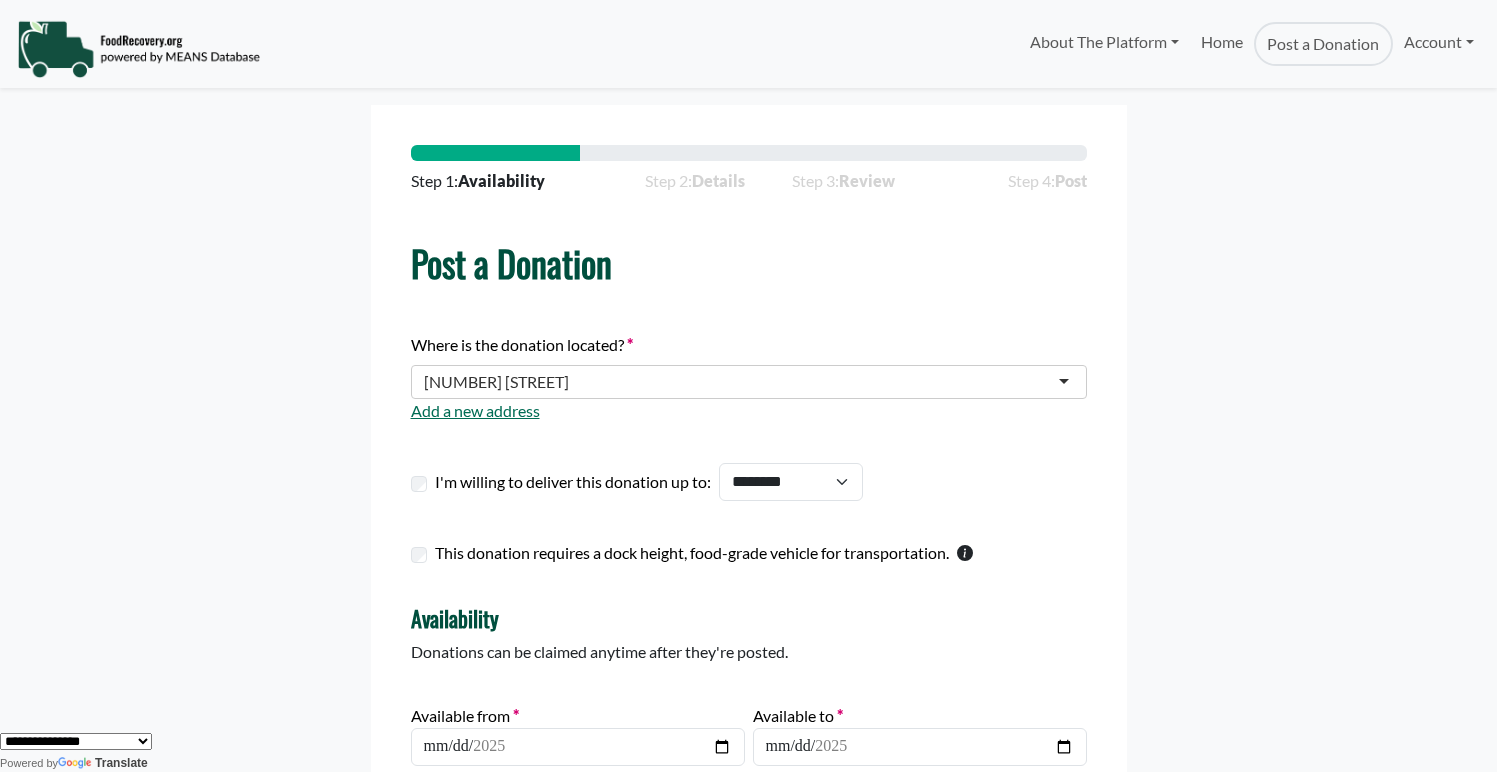 click at bounding box center (571, 382) 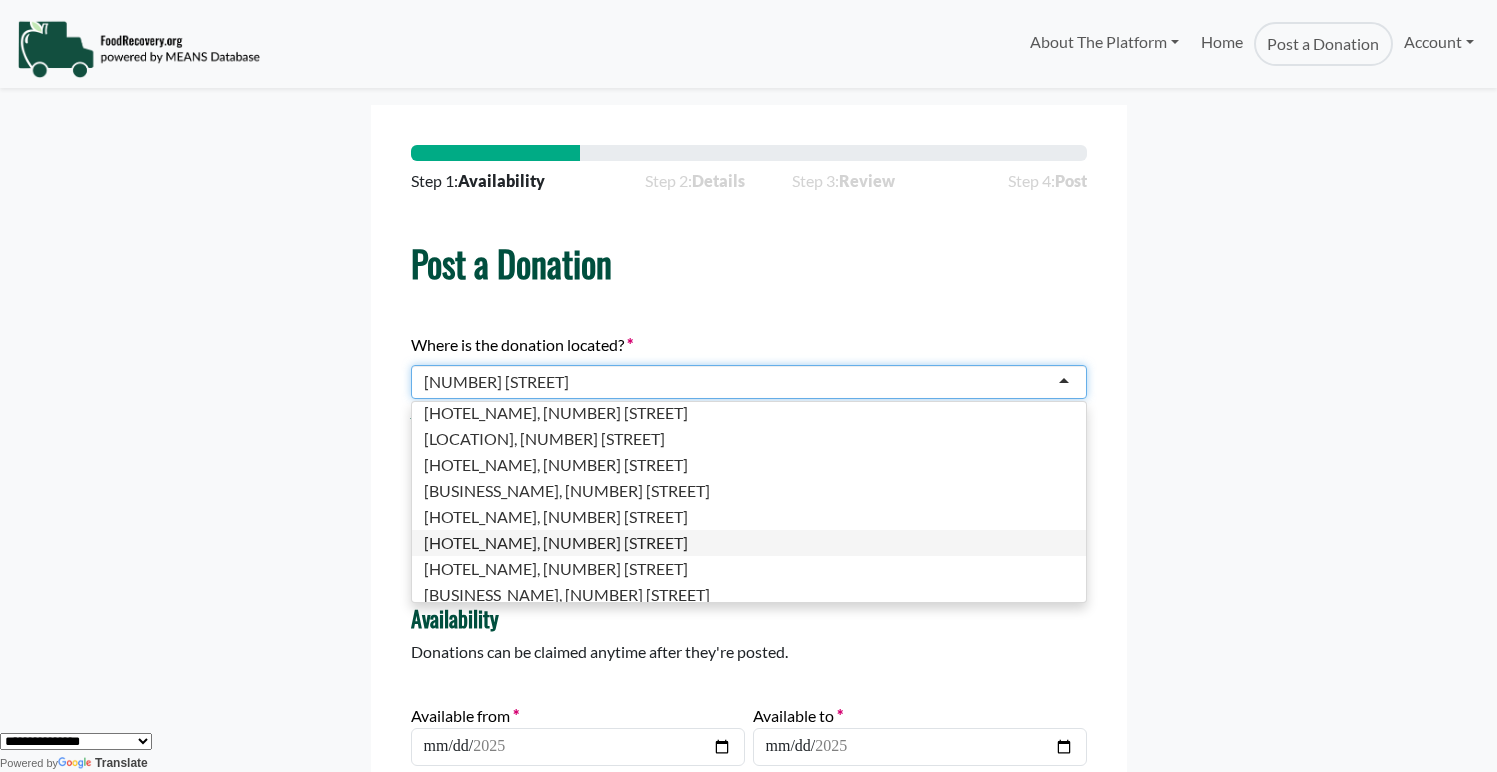 scroll, scrollTop: 6, scrollLeft: 0, axis: vertical 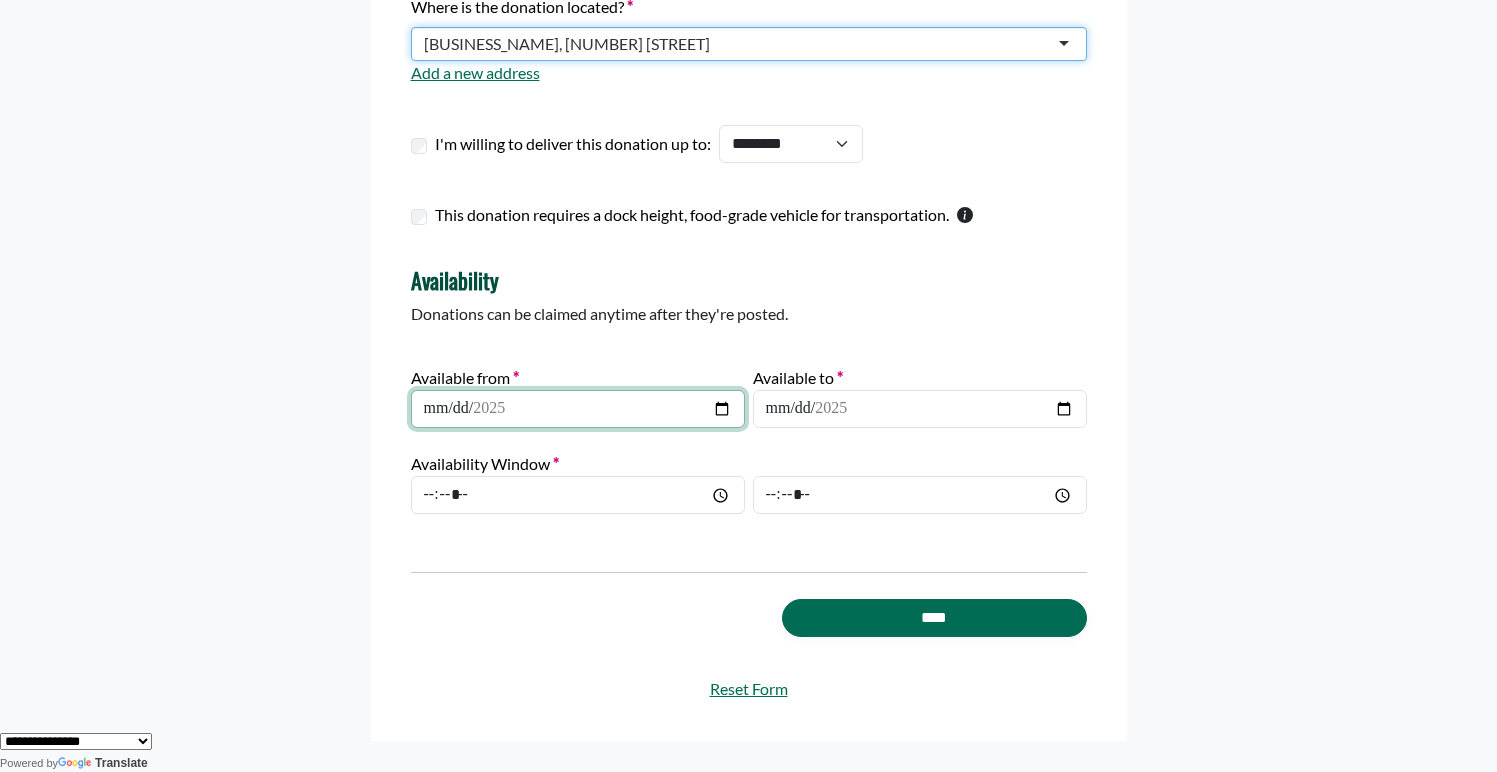 click on "**********" at bounding box center [578, 409] 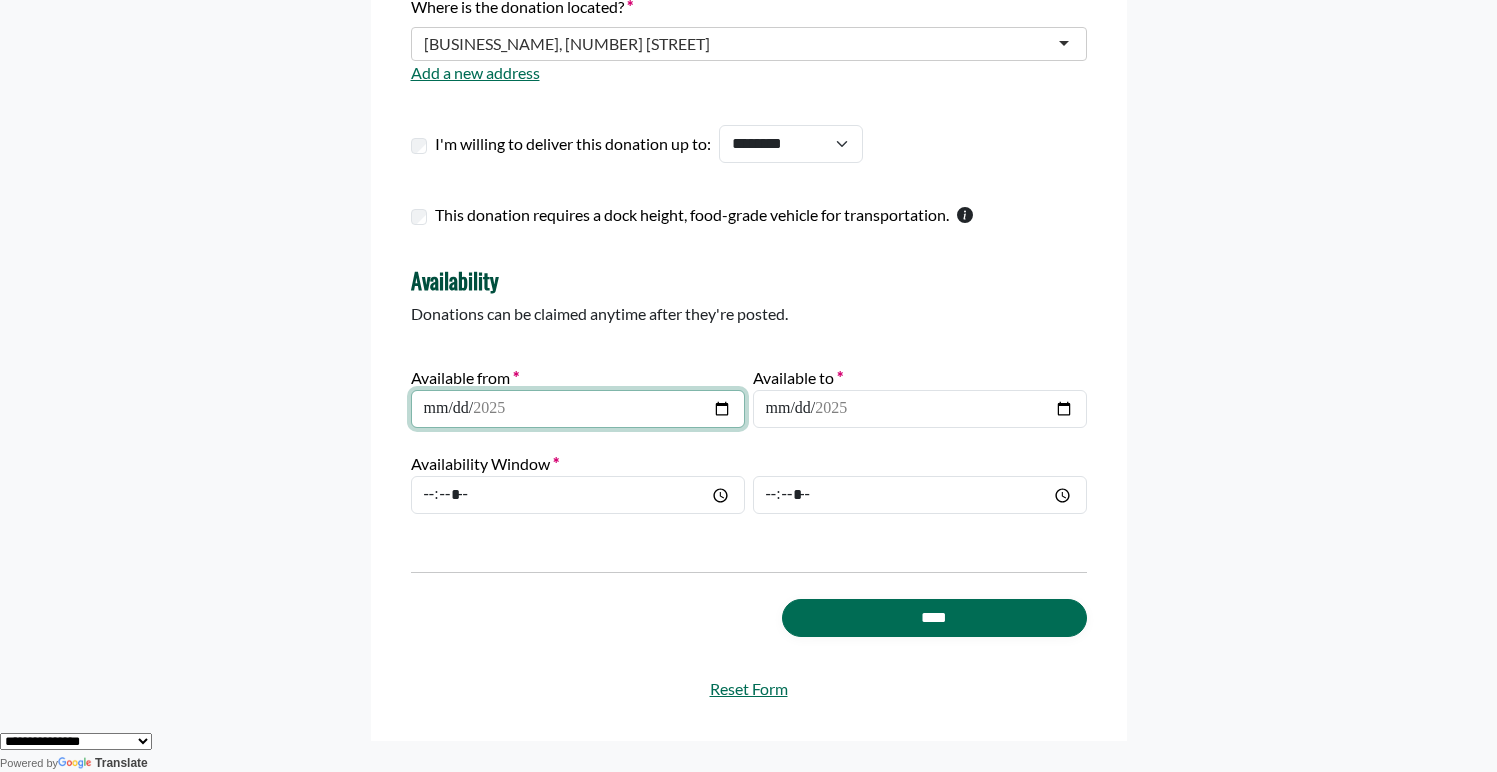 type on "**********" 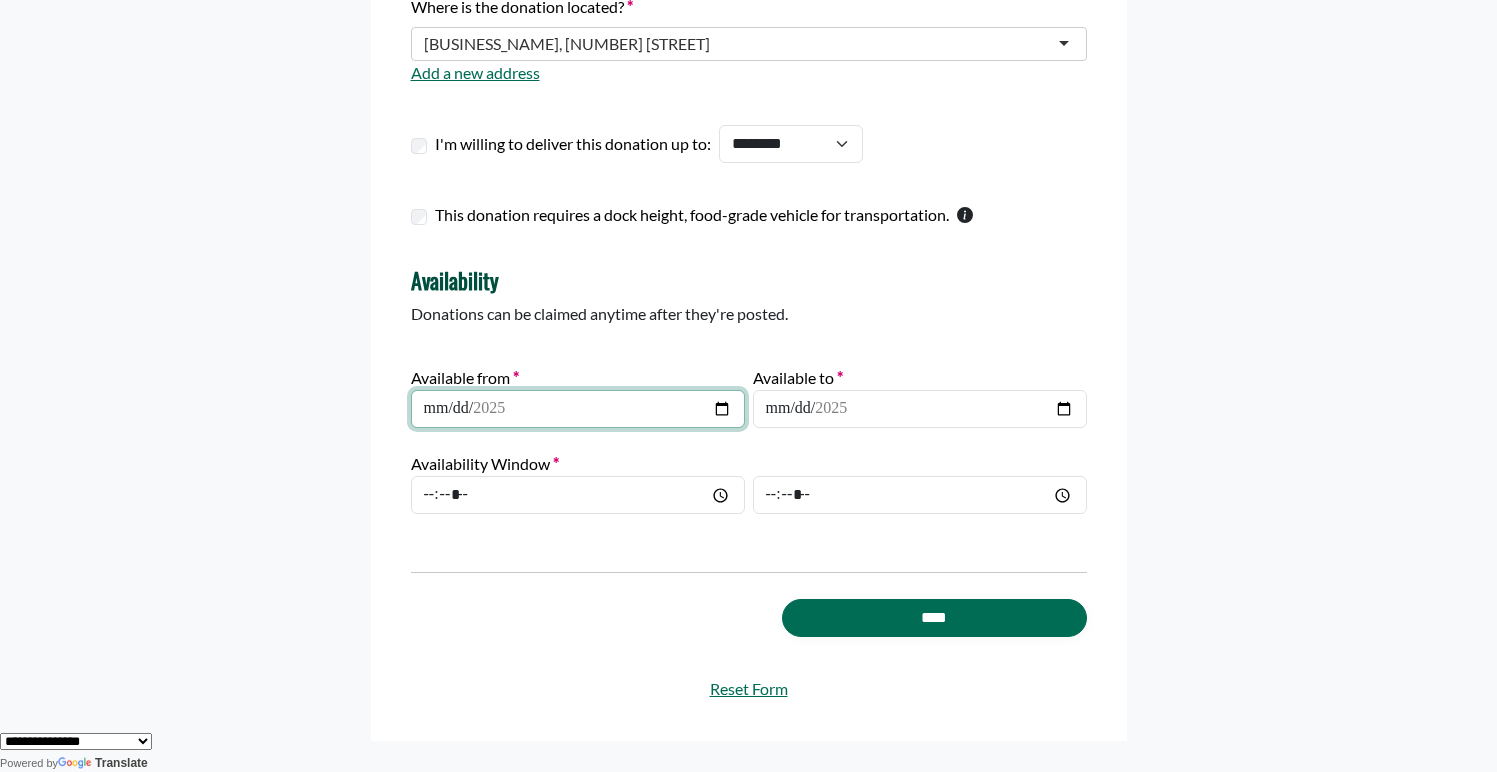 click on "**********" at bounding box center (578, 409) 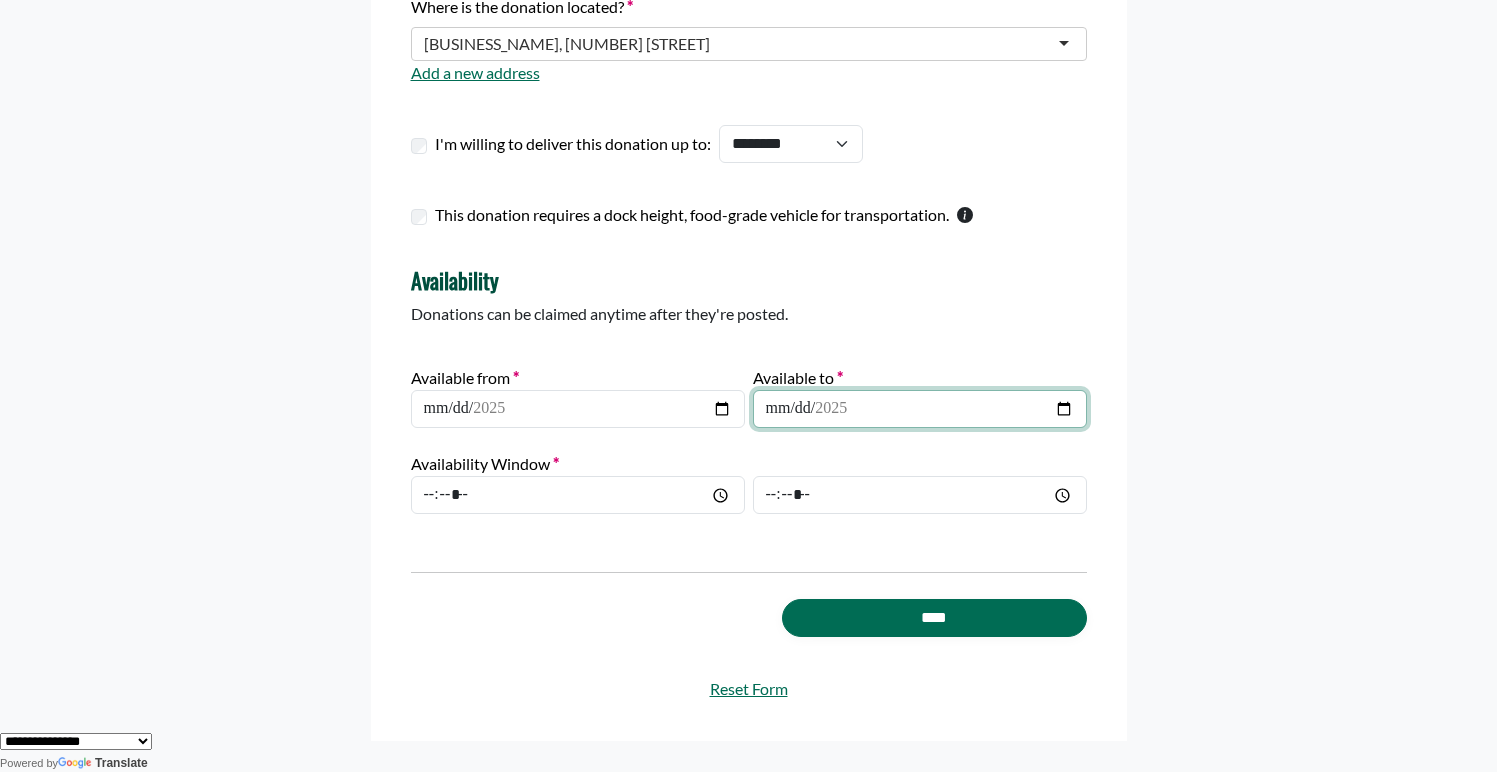 click on "**********" at bounding box center (920, 409) 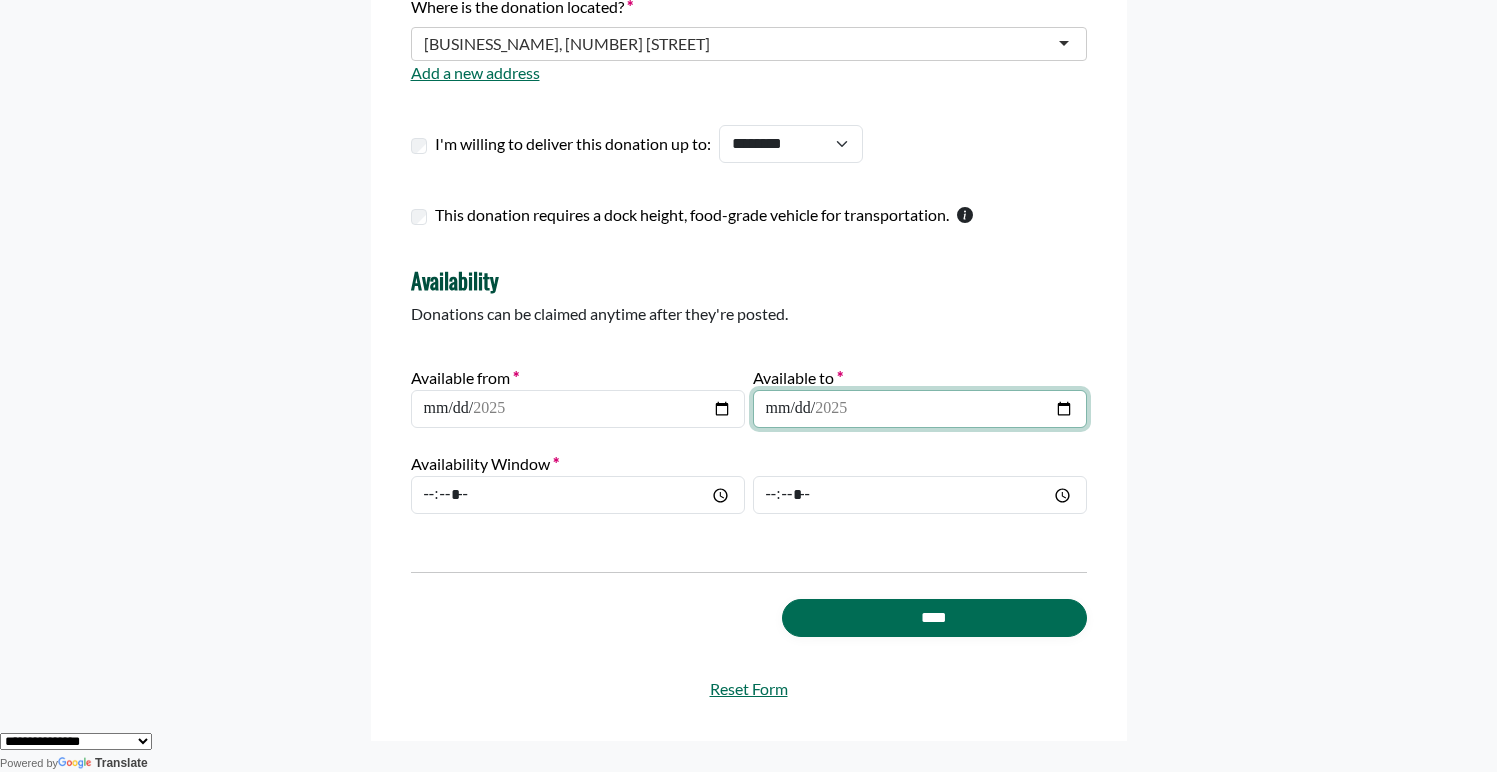 type on "**********" 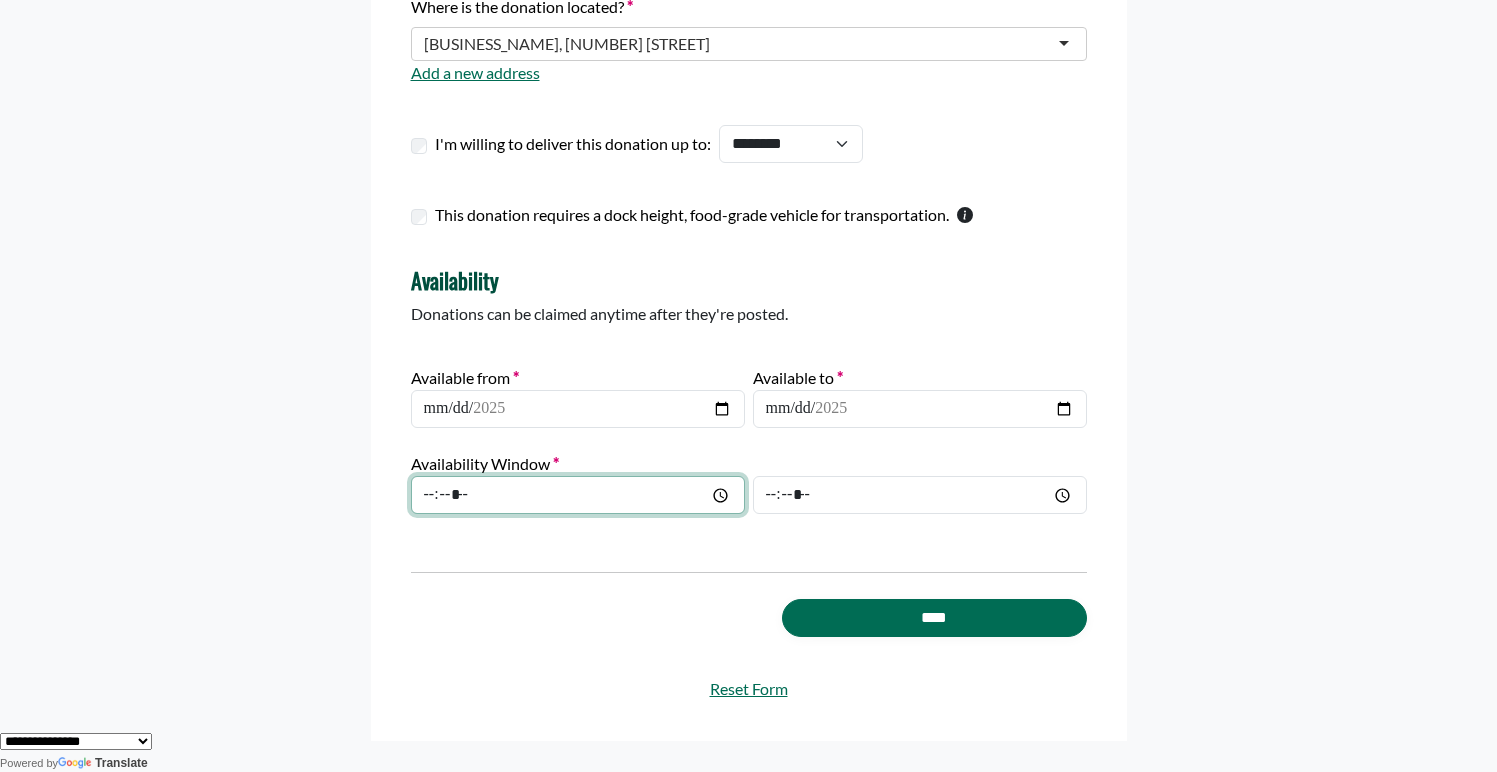 click at bounding box center (578, 495) 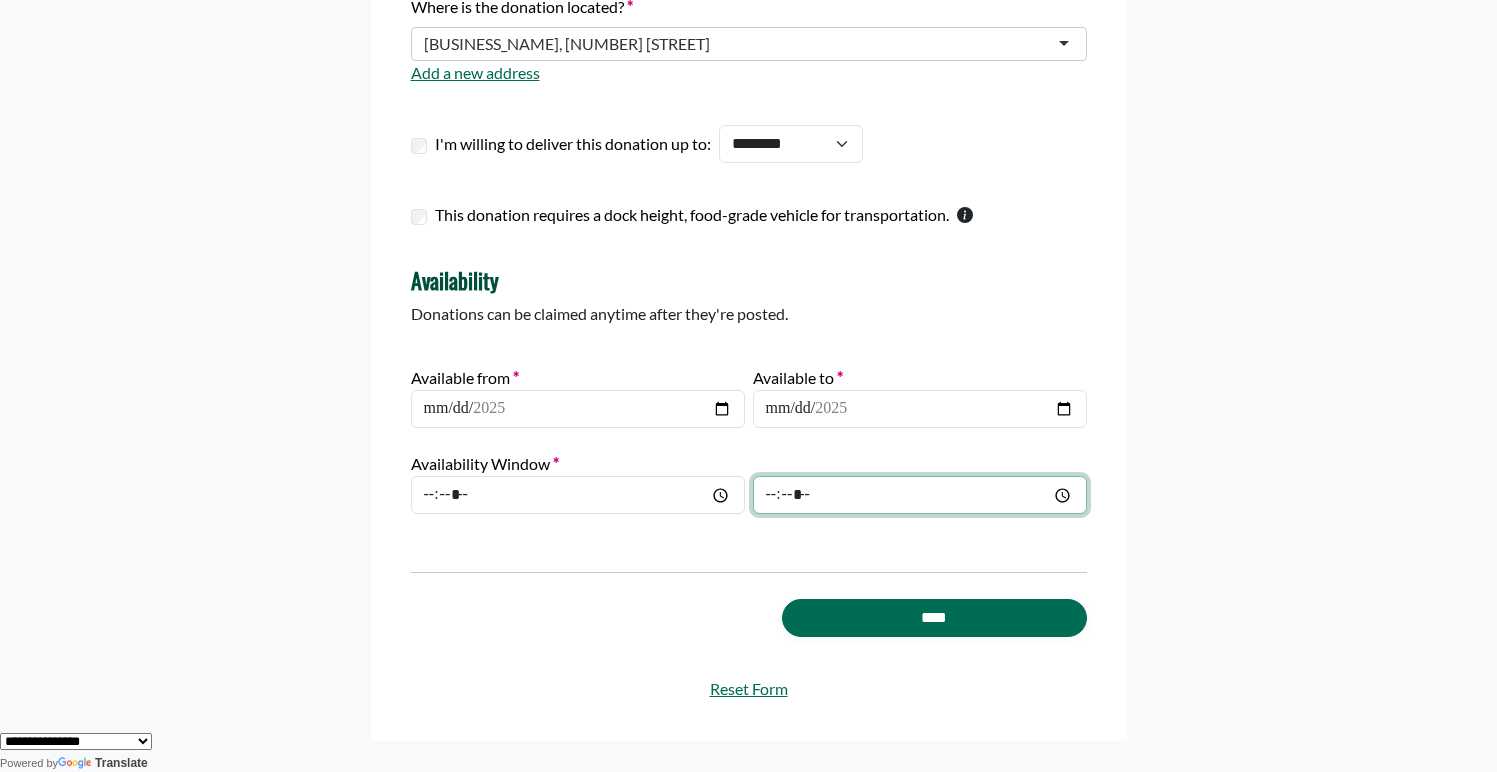 type on "*****" 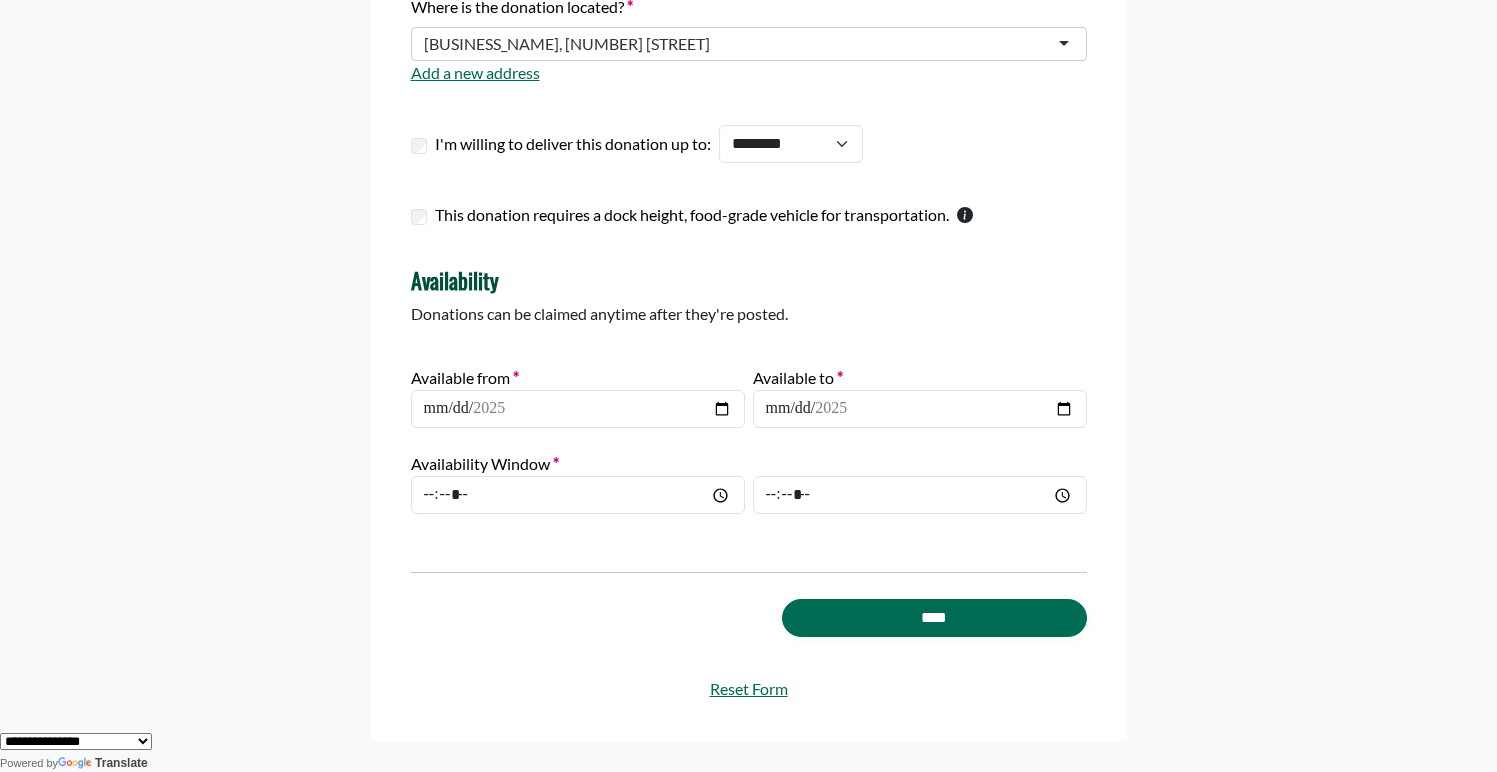 type on "*****" 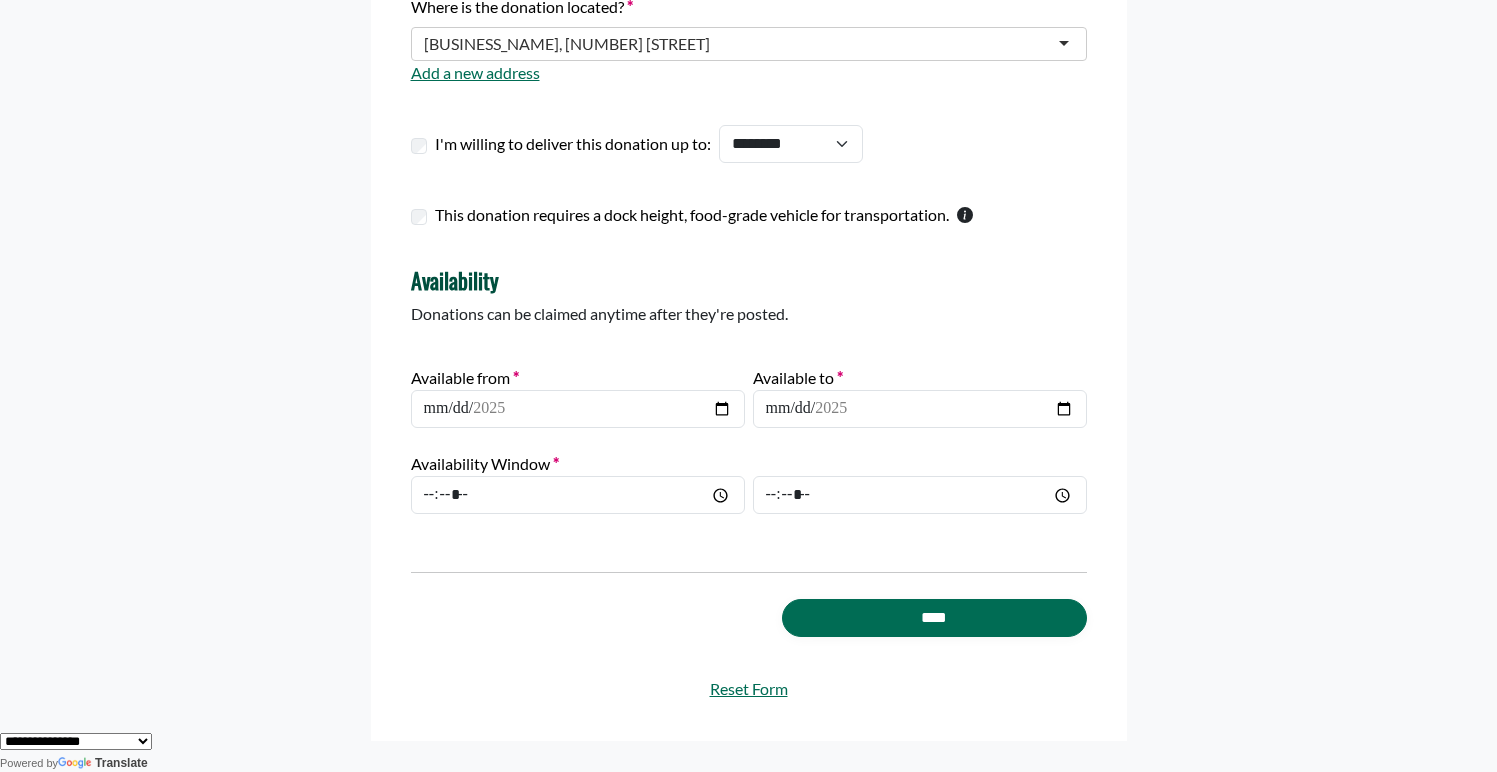 click on "Back
****" at bounding box center [749, 595] 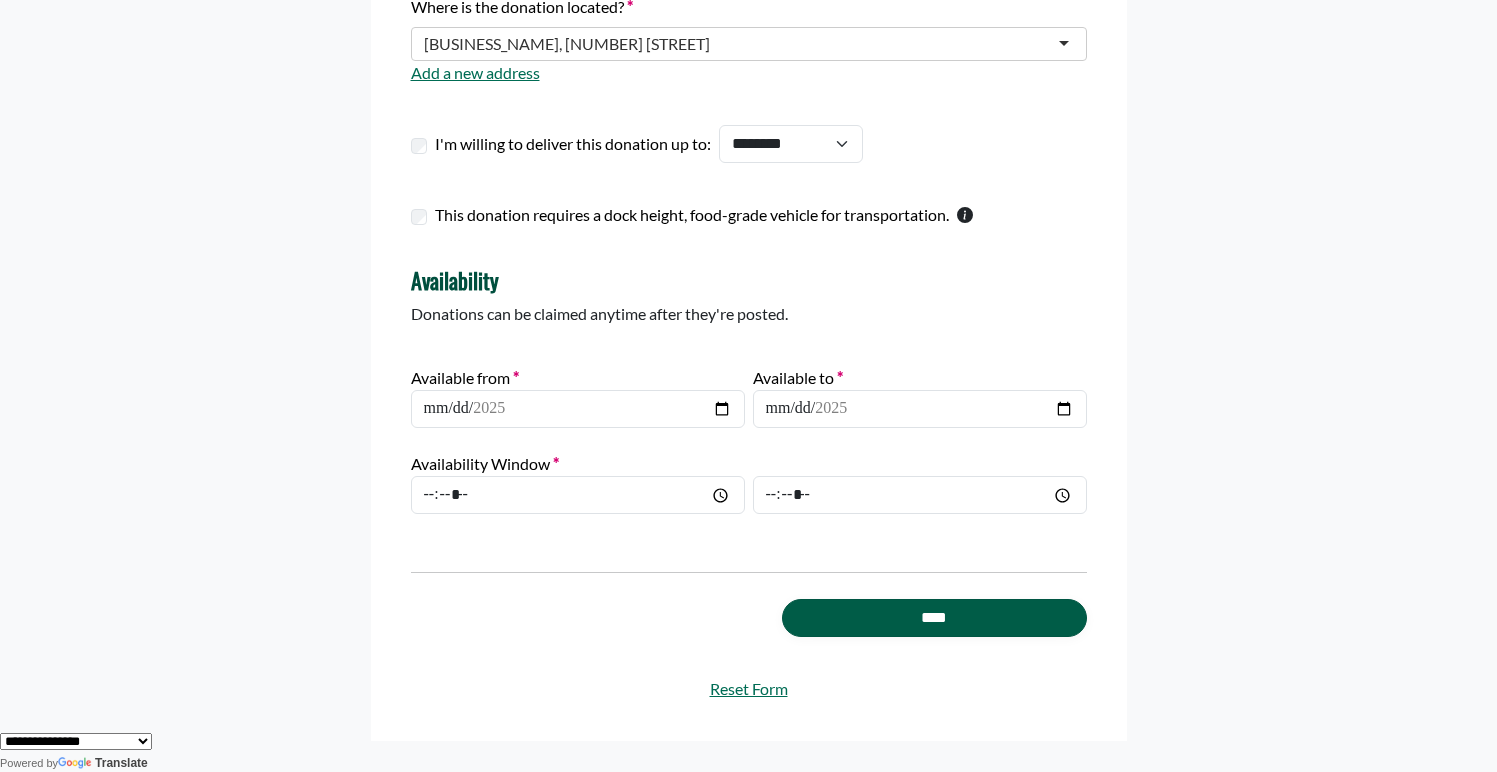 click on "****" at bounding box center [934, 618] 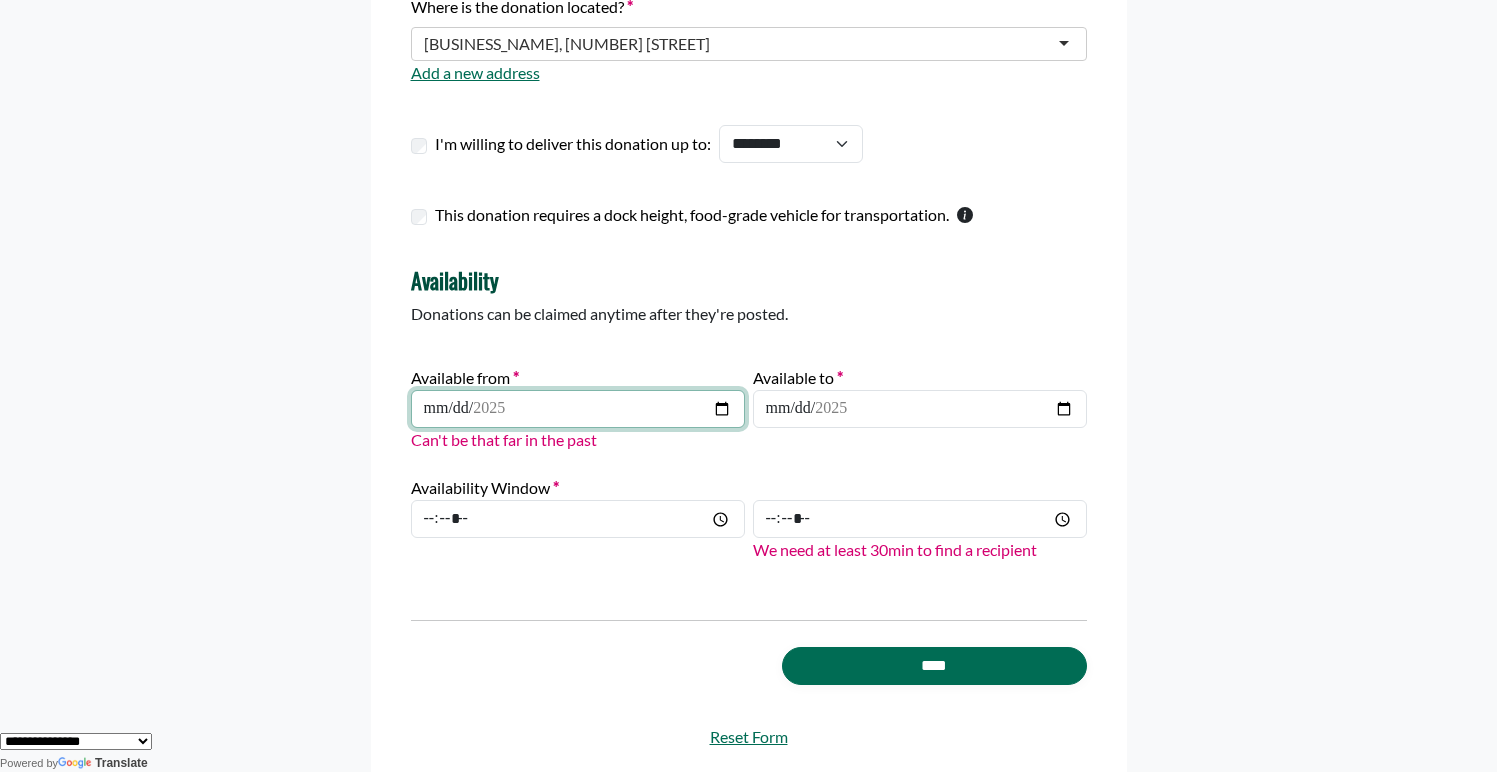 click on "**********" at bounding box center (578, 409) 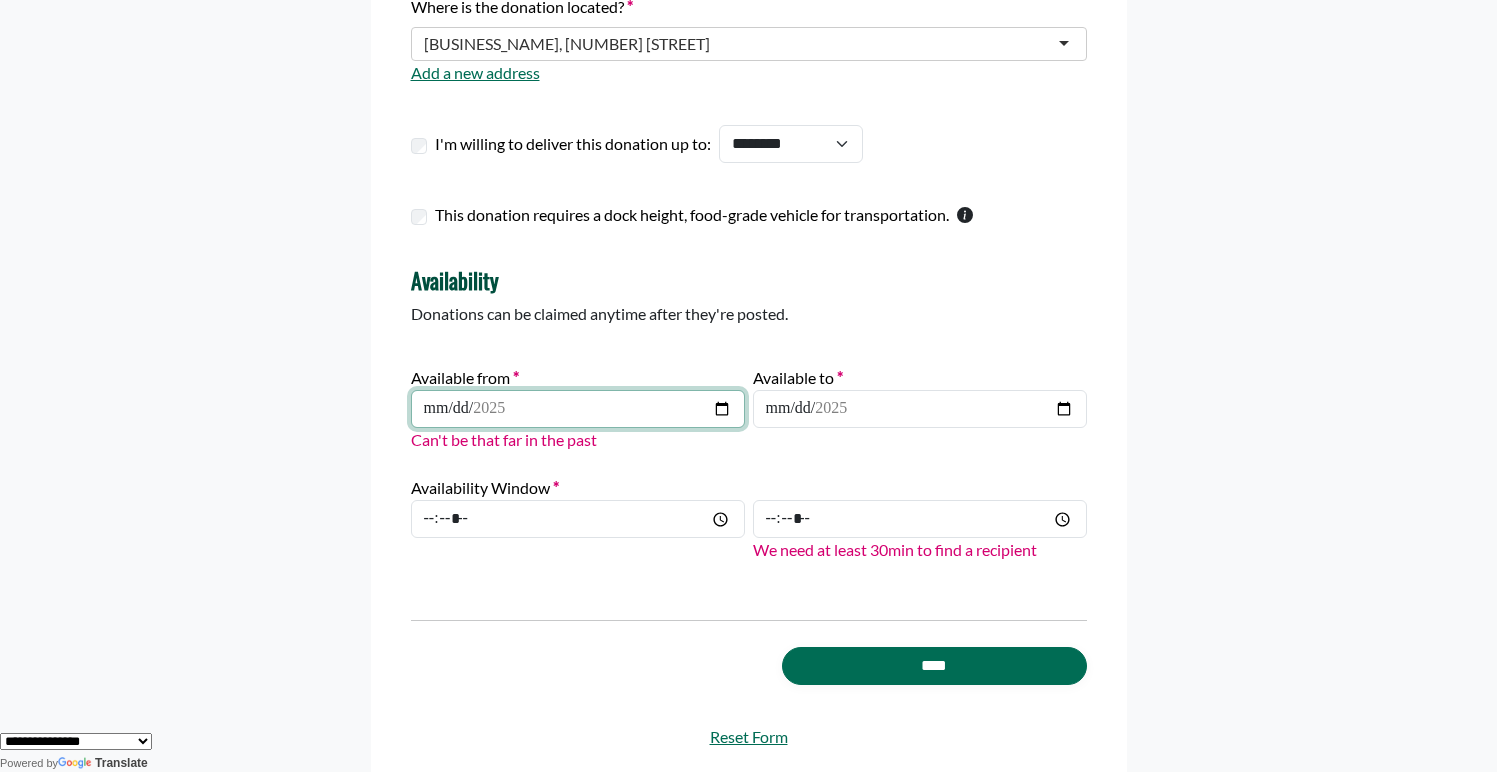 type on "**********" 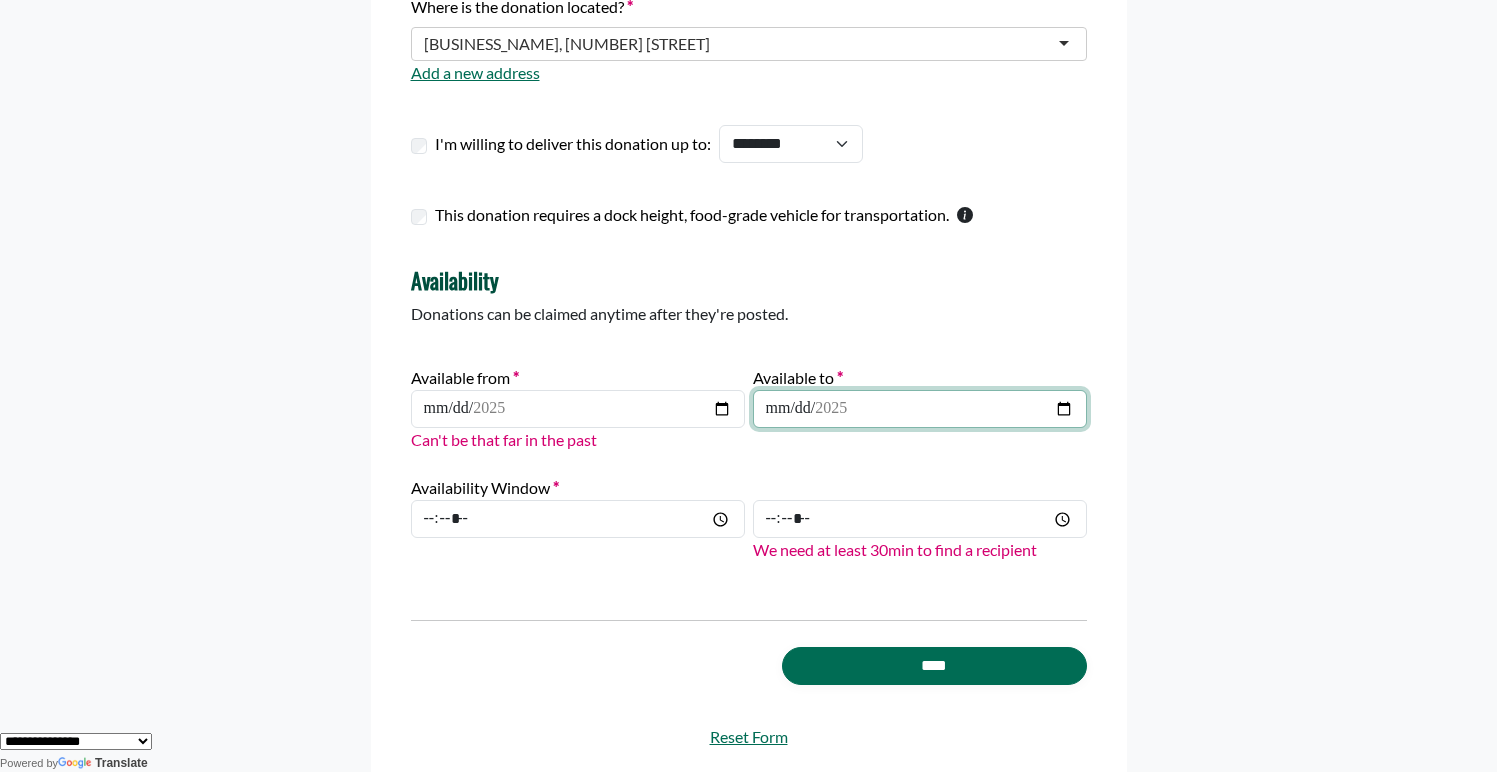 click on "**********" at bounding box center [920, 409] 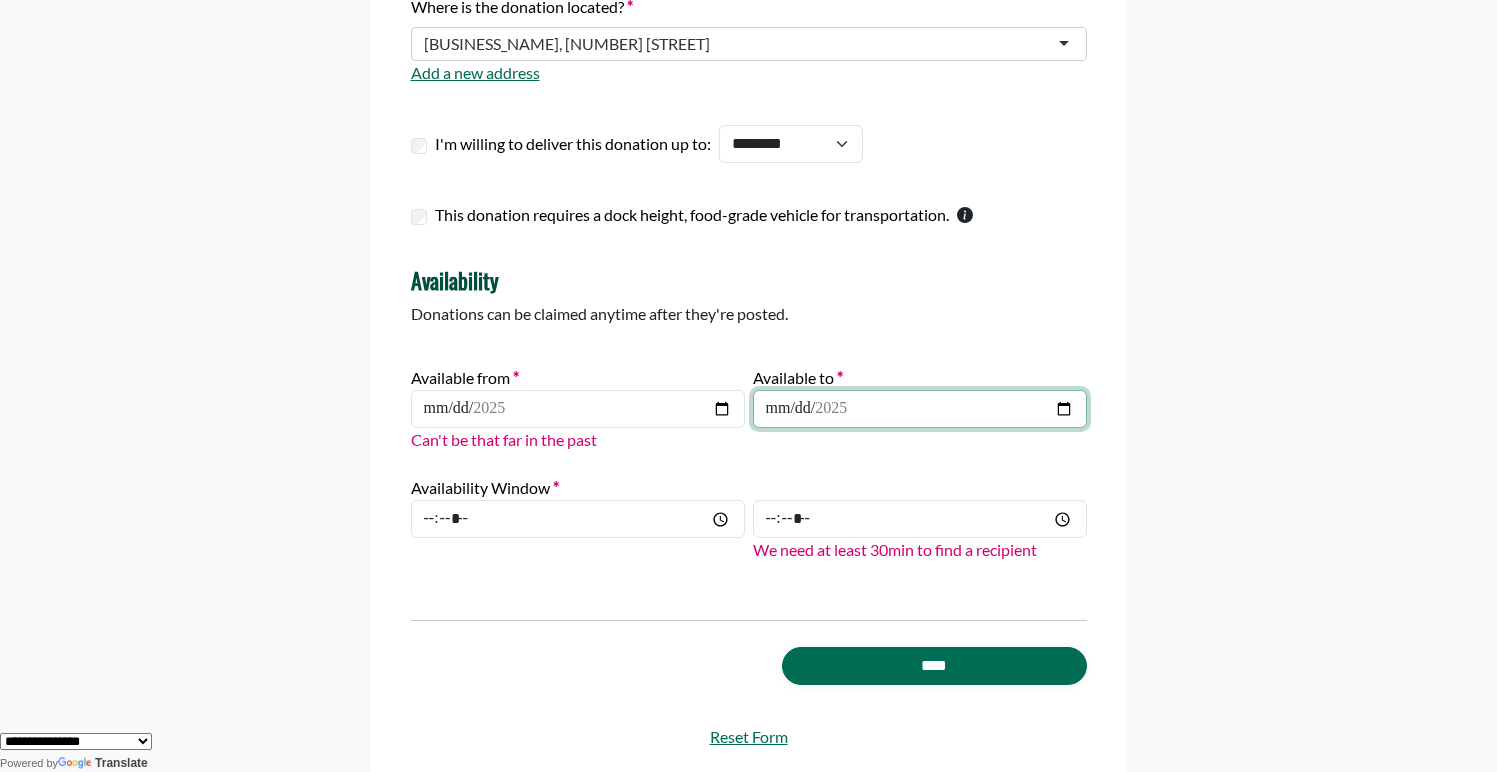type on "**********" 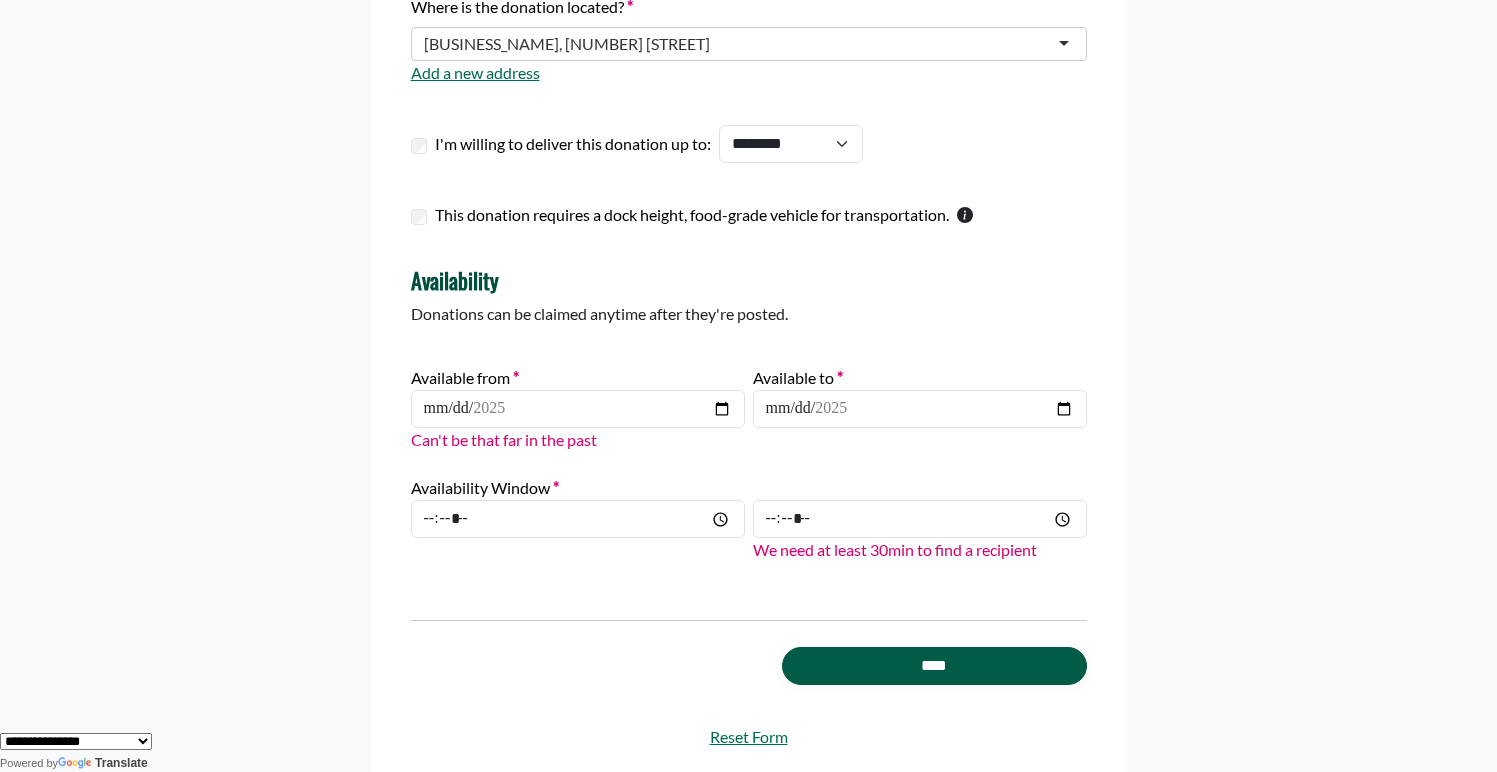 click on "****" at bounding box center [934, 666] 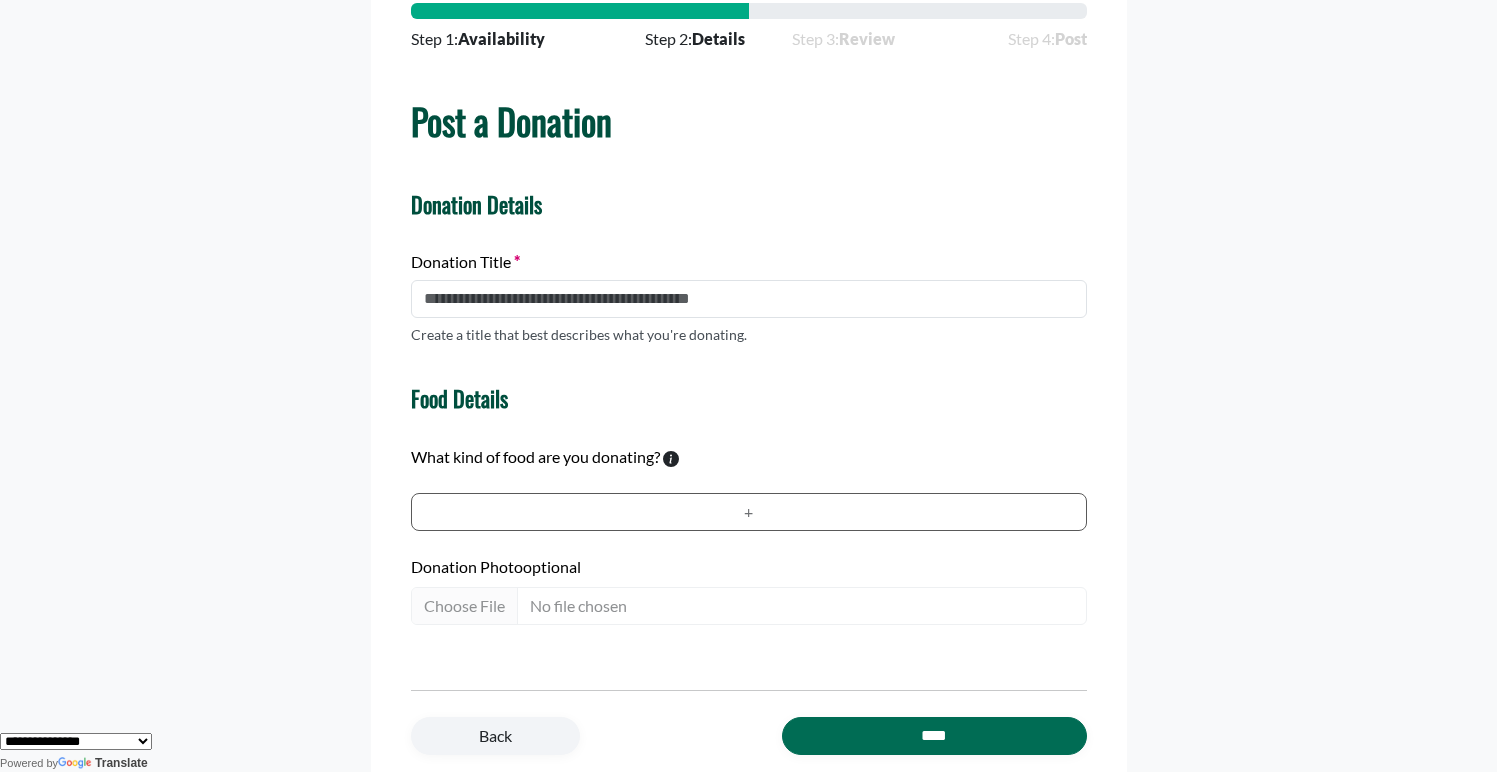 scroll, scrollTop: 159, scrollLeft: 0, axis: vertical 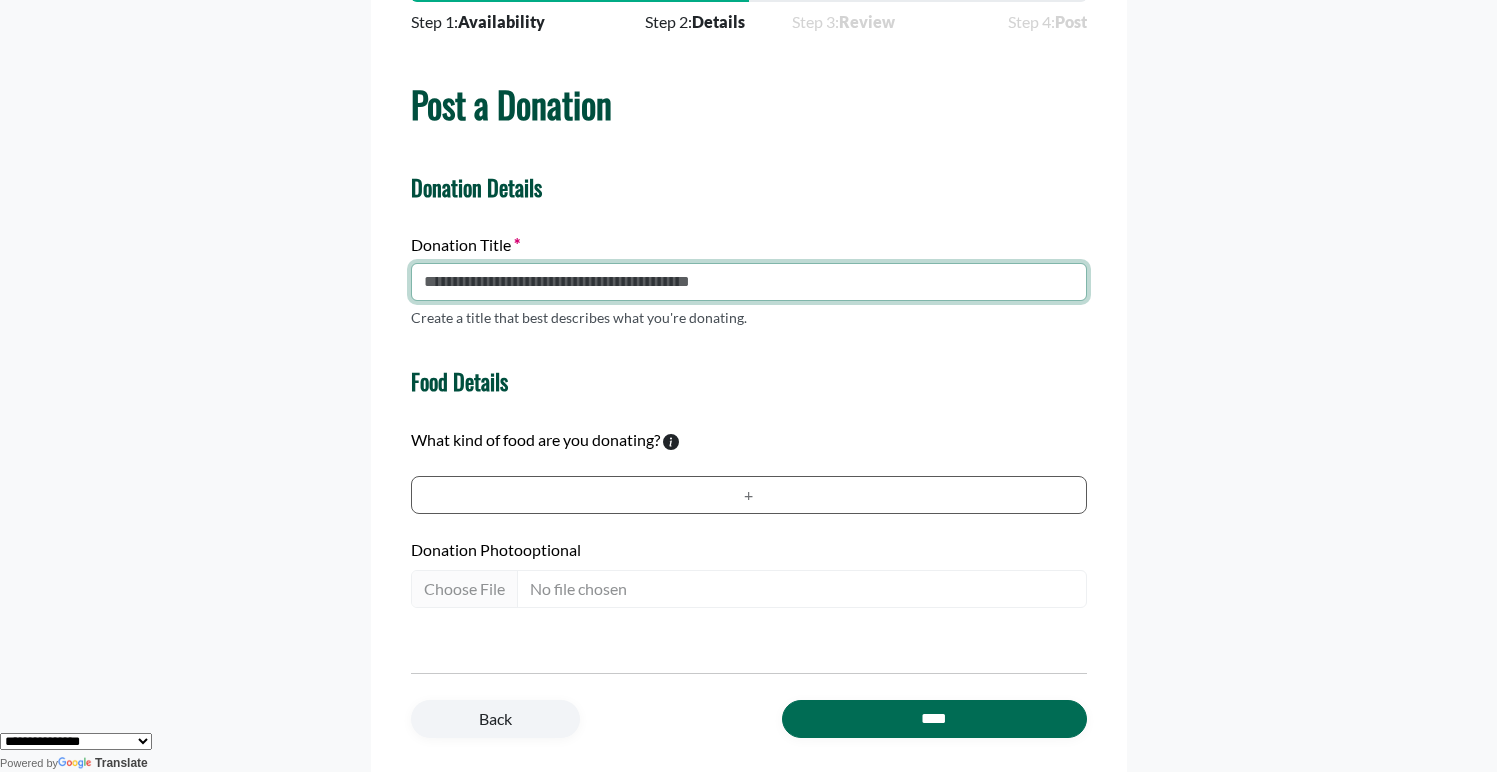 click at bounding box center (749, 282) 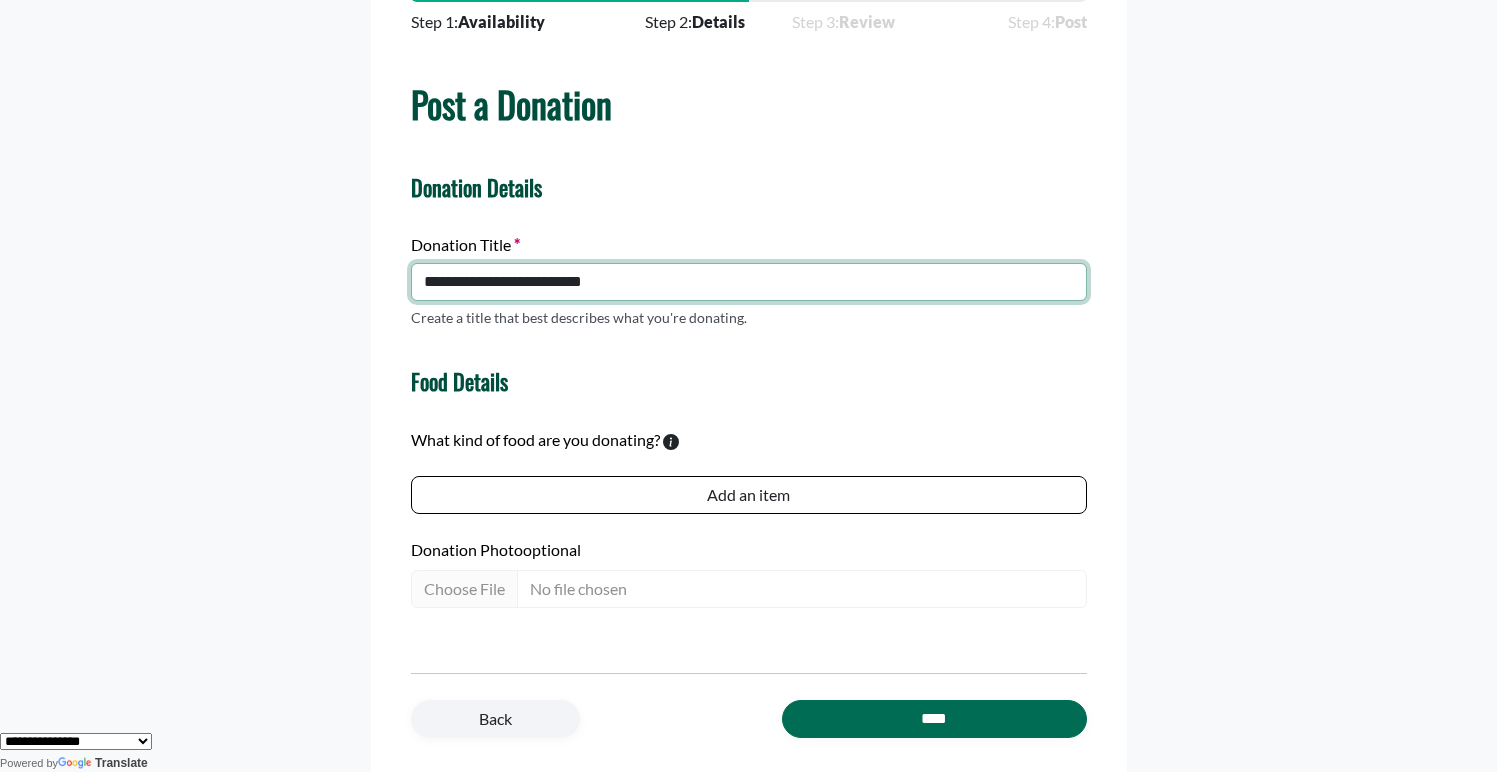 type on "**********" 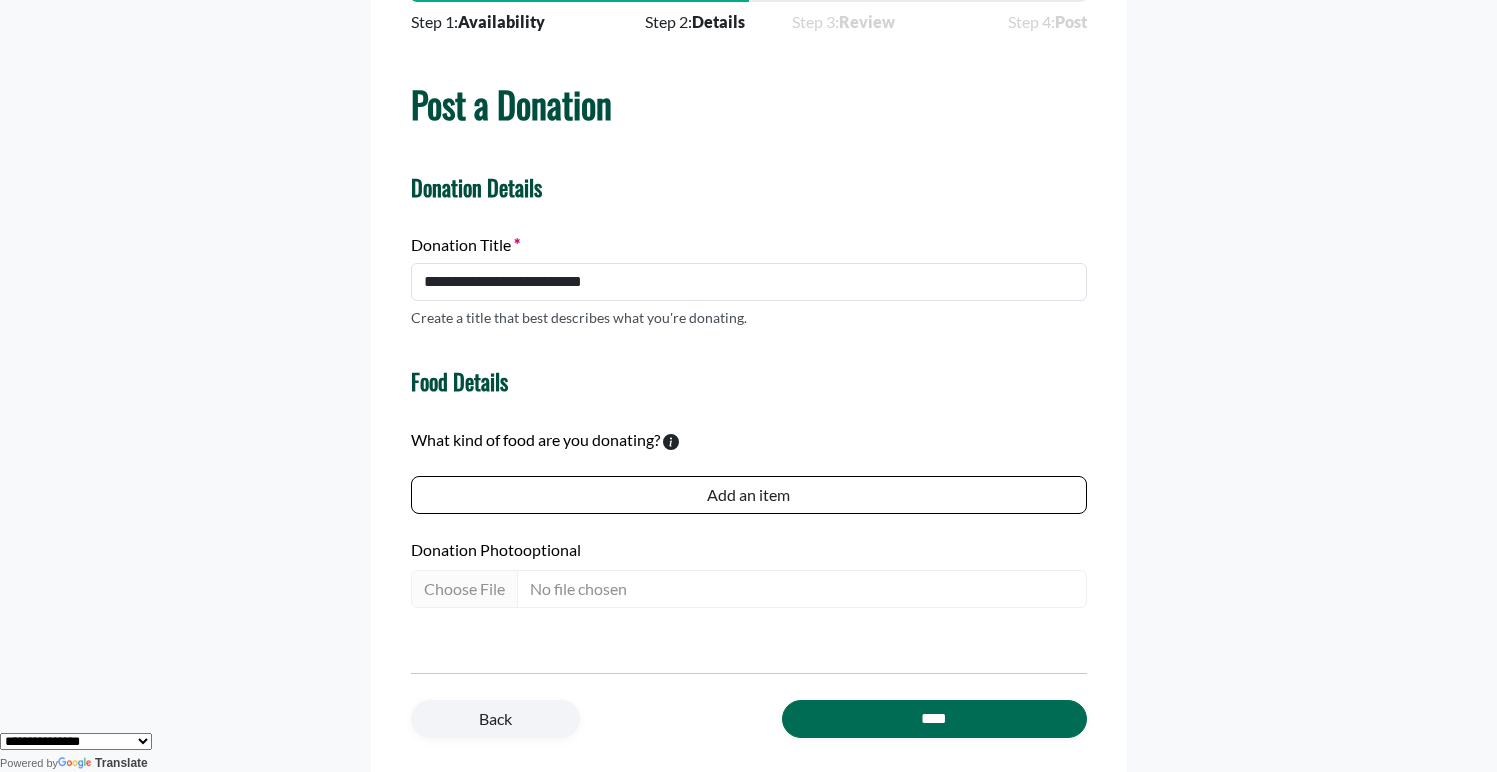 click on "Add an item" at bounding box center (749, 495) 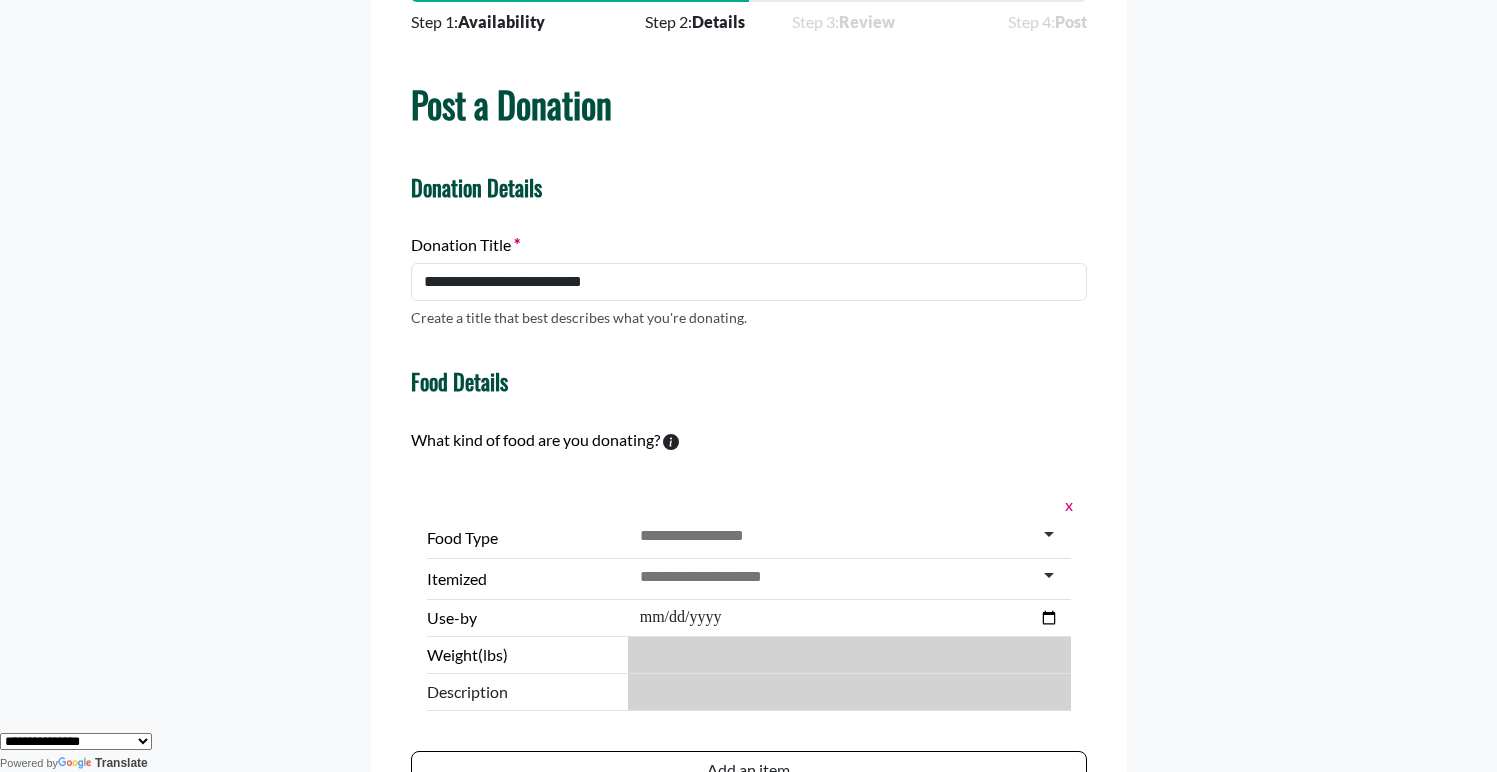 click at bounding box center [703, 536] 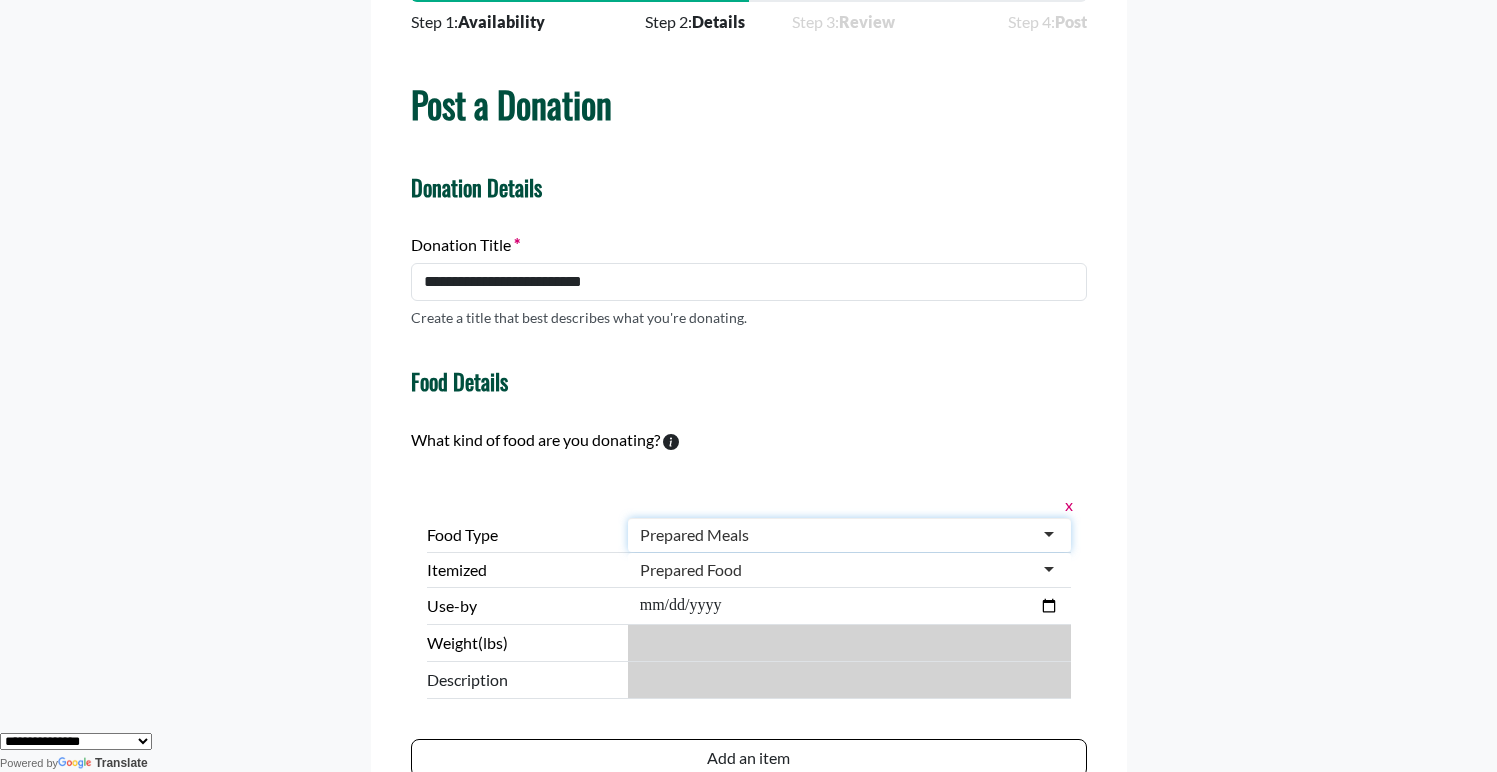 scroll, scrollTop: 0, scrollLeft: 0, axis: both 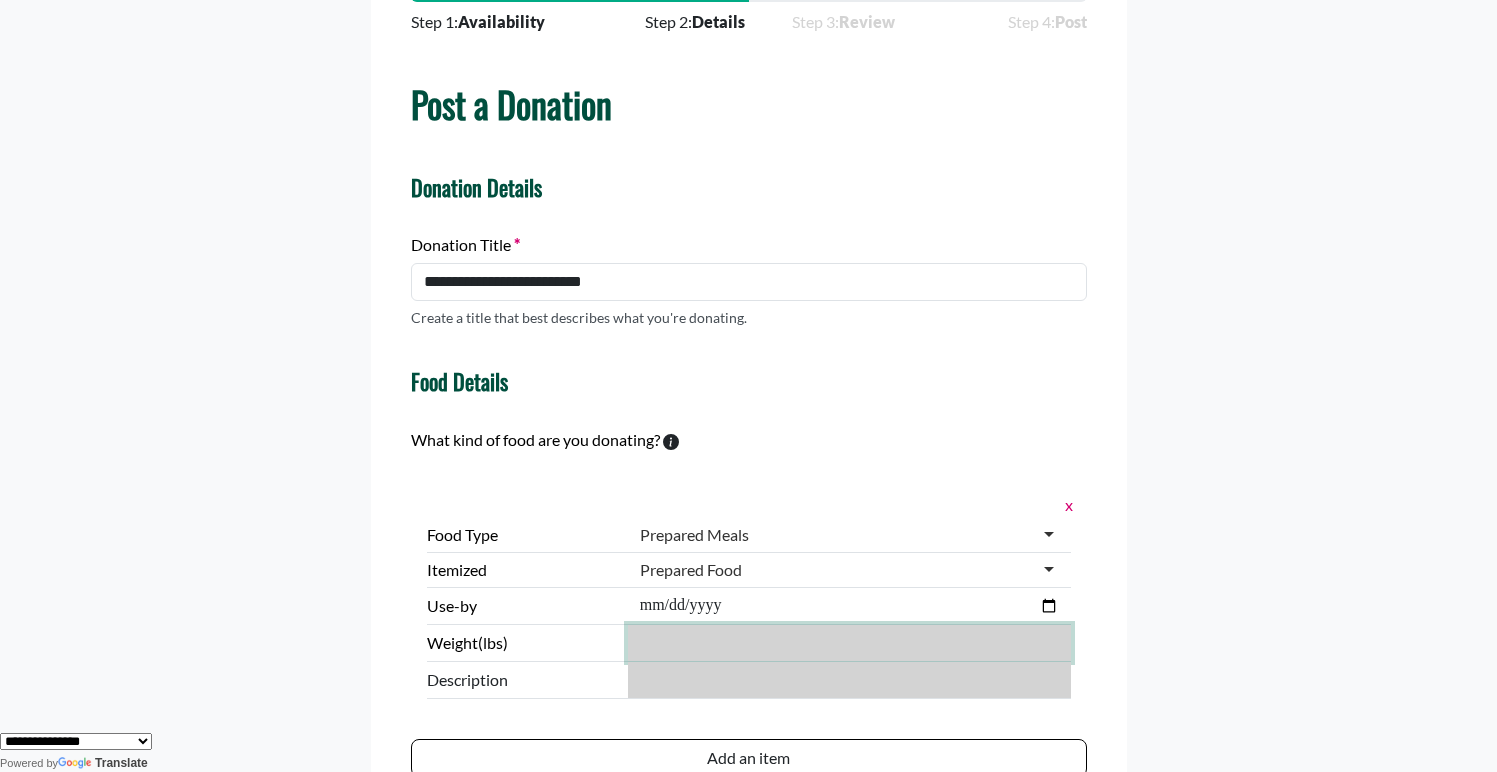 click on "***" at bounding box center [849, 643] 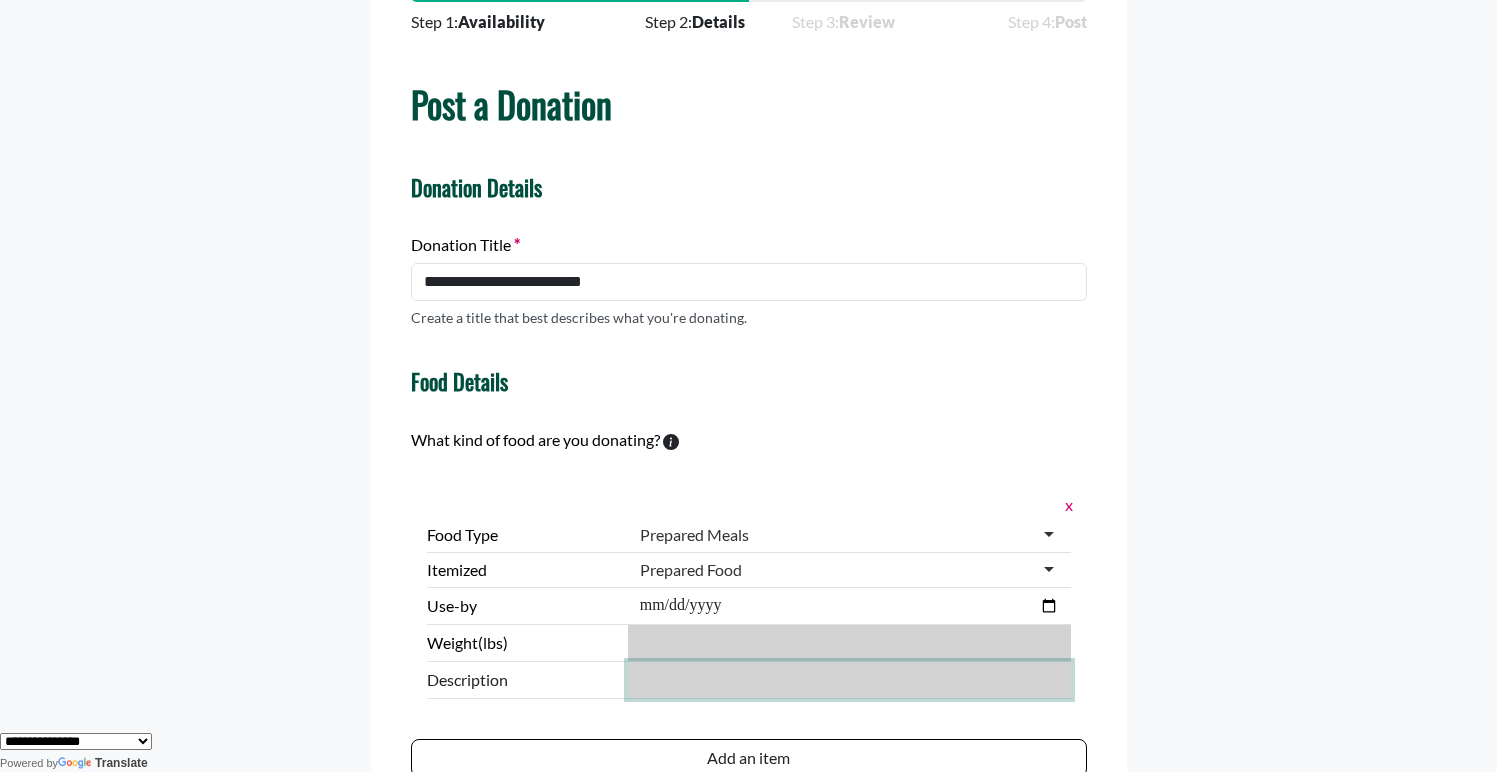 click at bounding box center [849, 680] 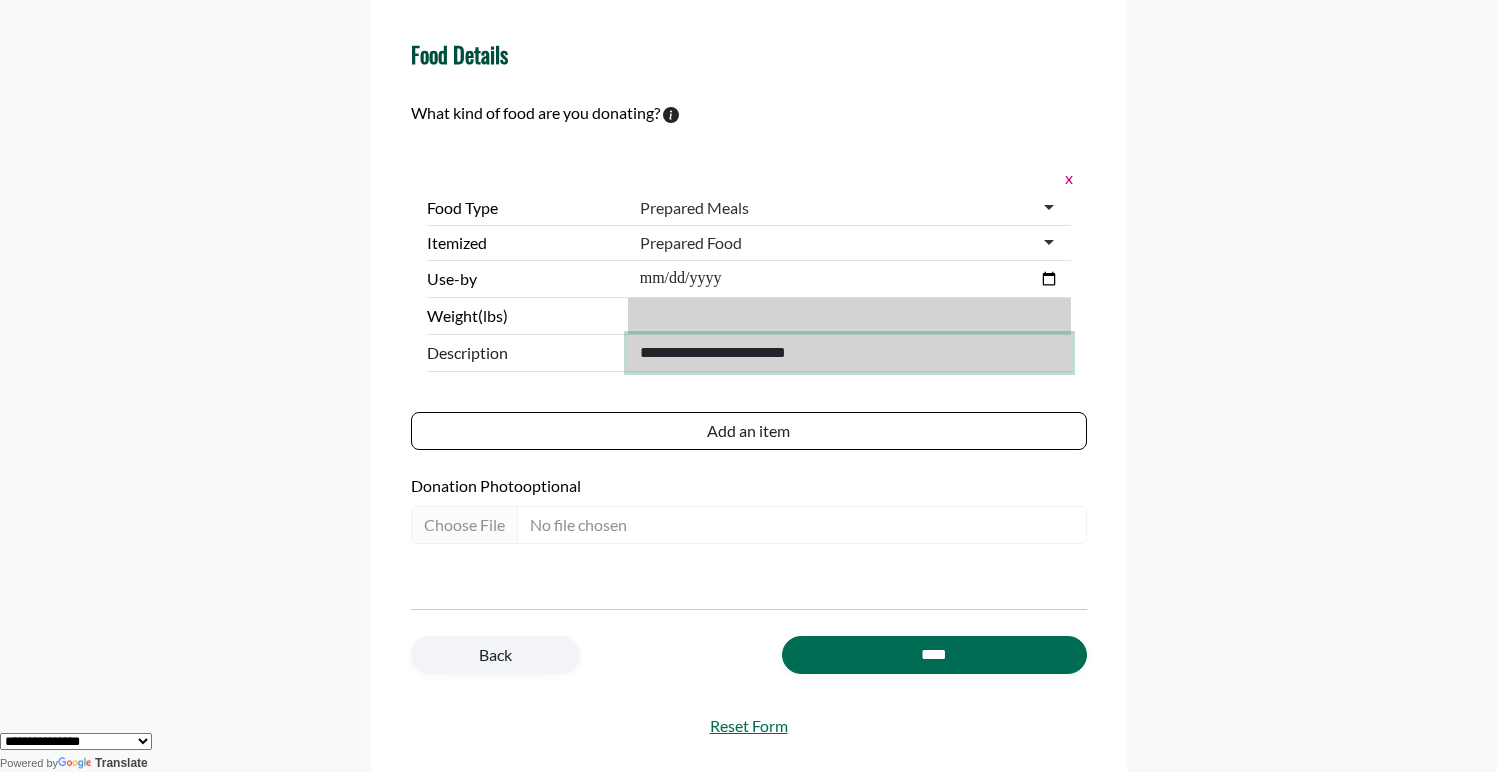 scroll, scrollTop: 498, scrollLeft: 0, axis: vertical 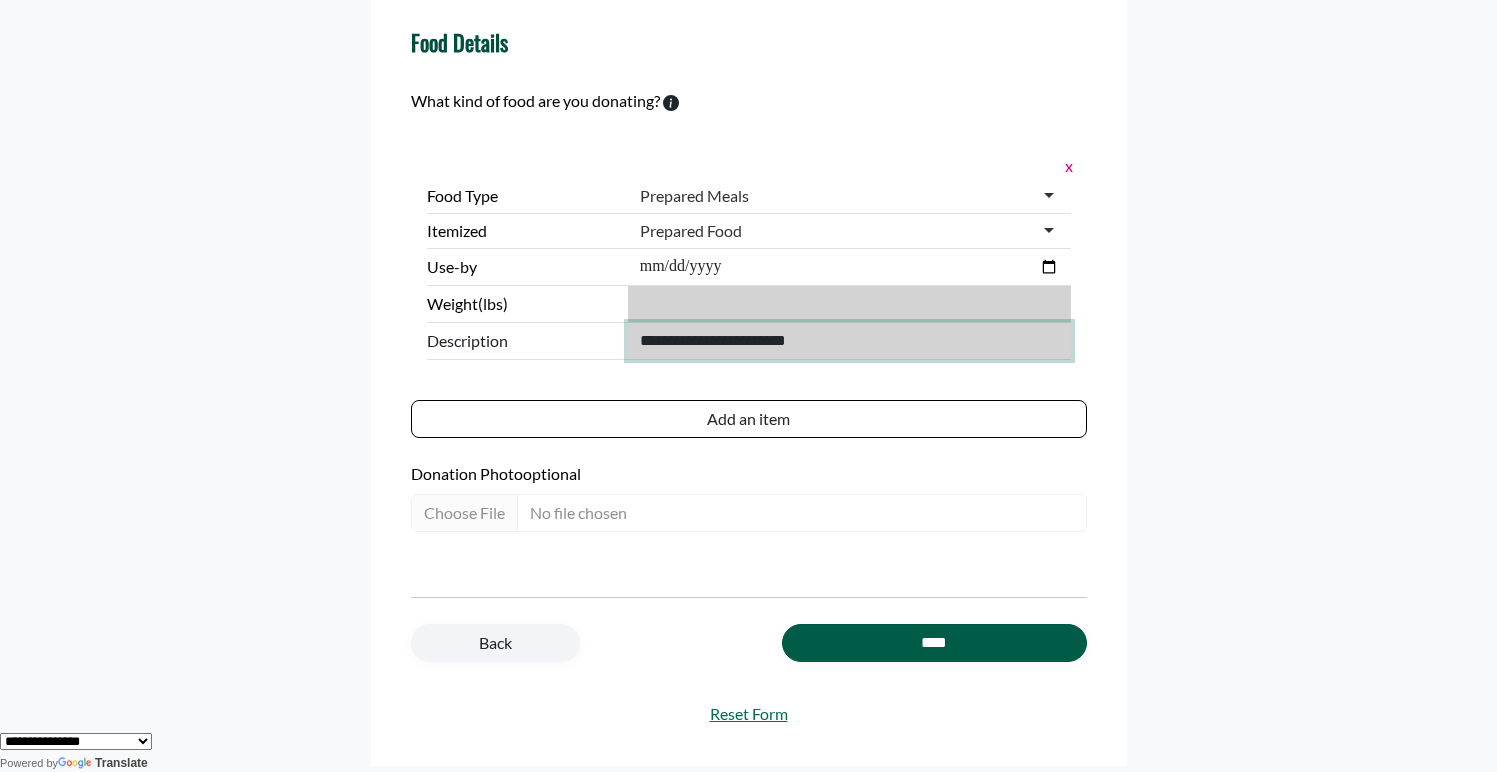 type on "**********" 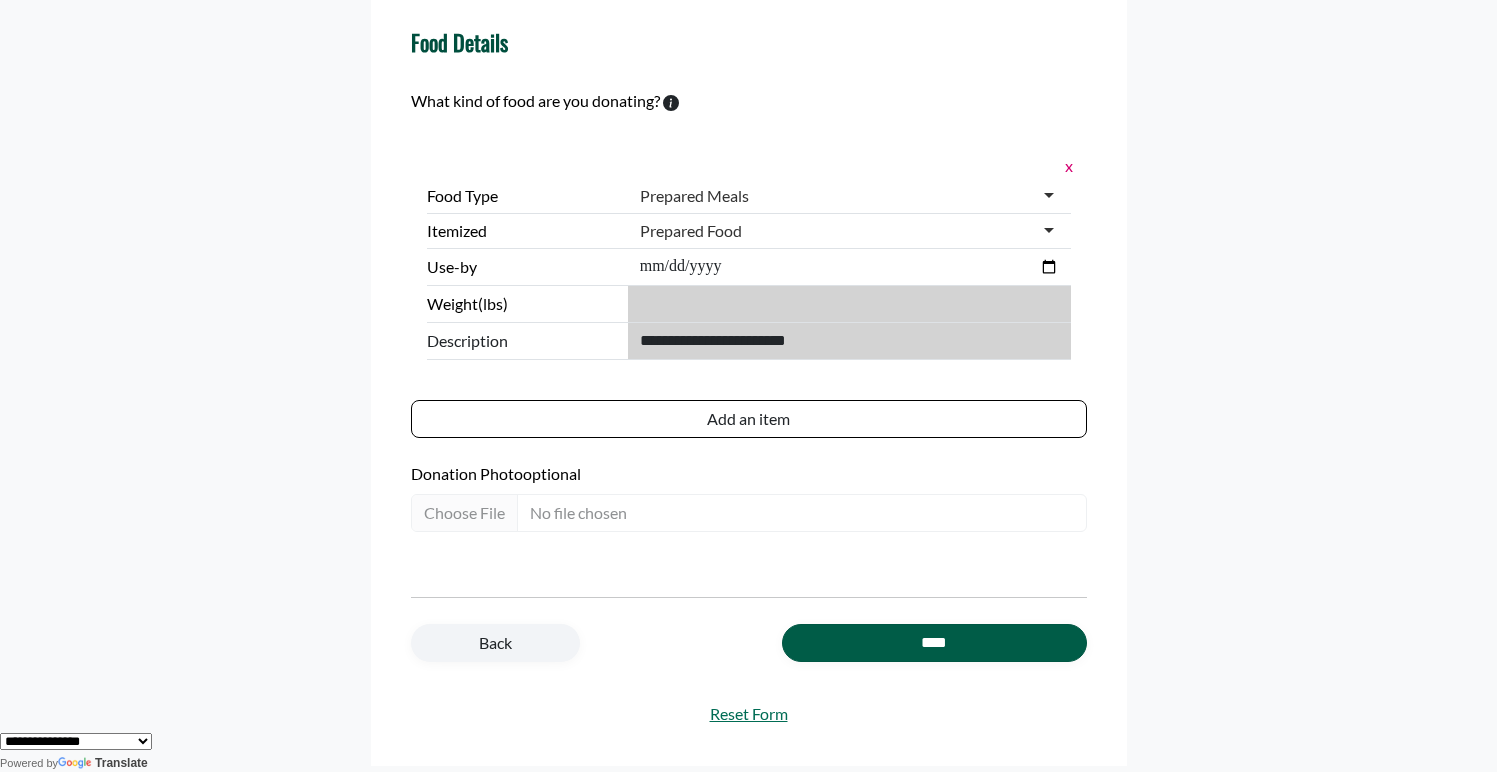 click on "****" at bounding box center [934, 643] 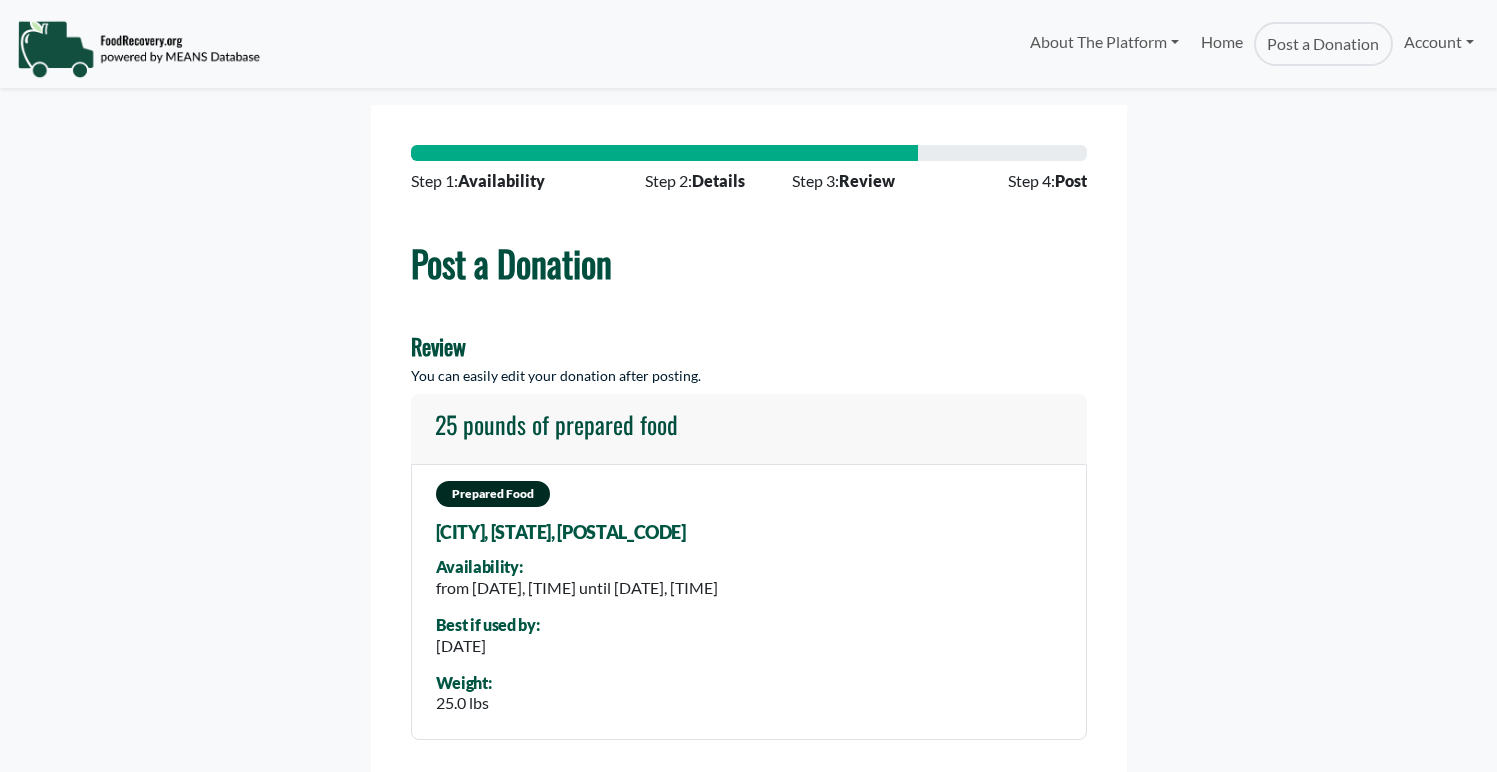 scroll, scrollTop: 0, scrollLeft: 0, axis: both 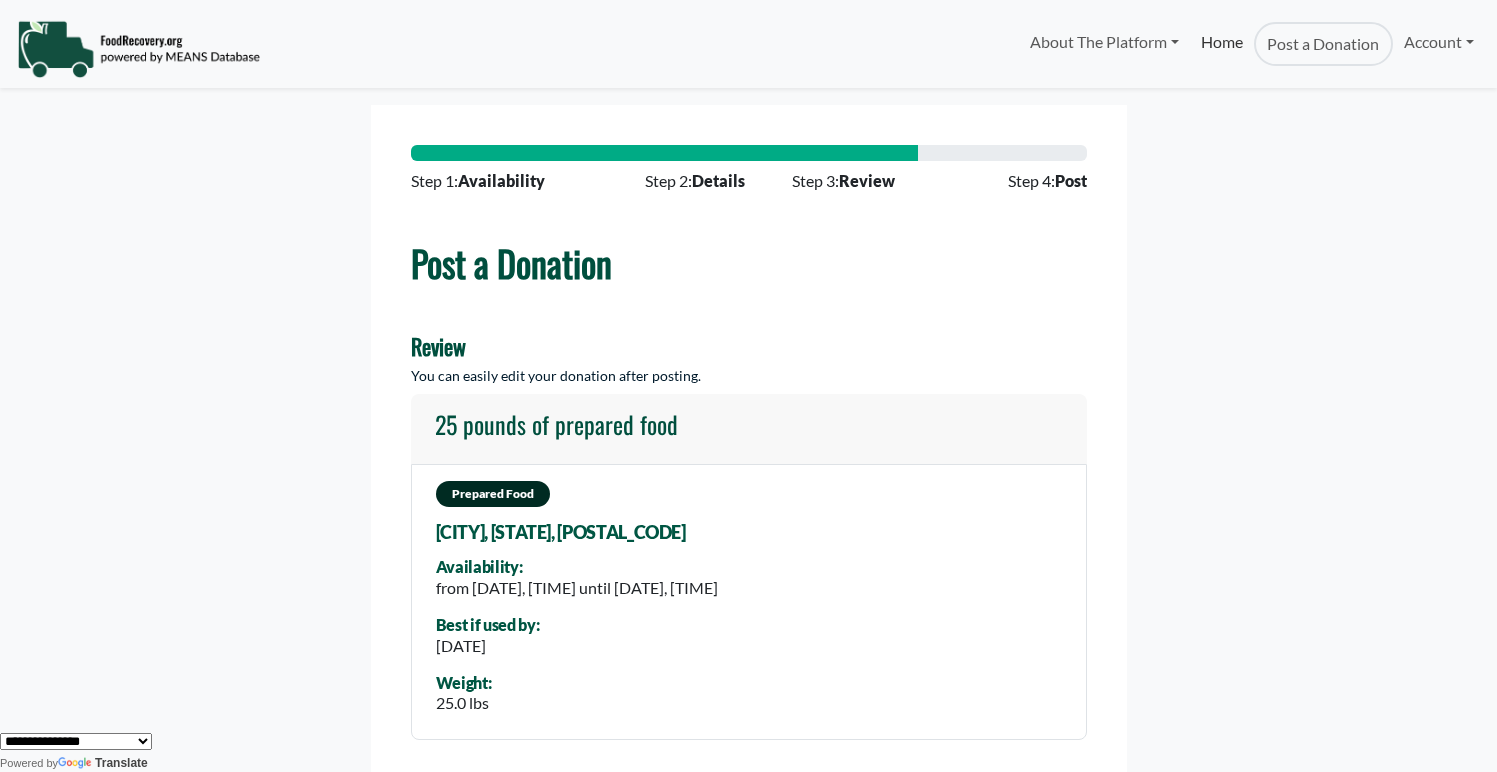 click on "Home" at bounding box center (1222, 44) 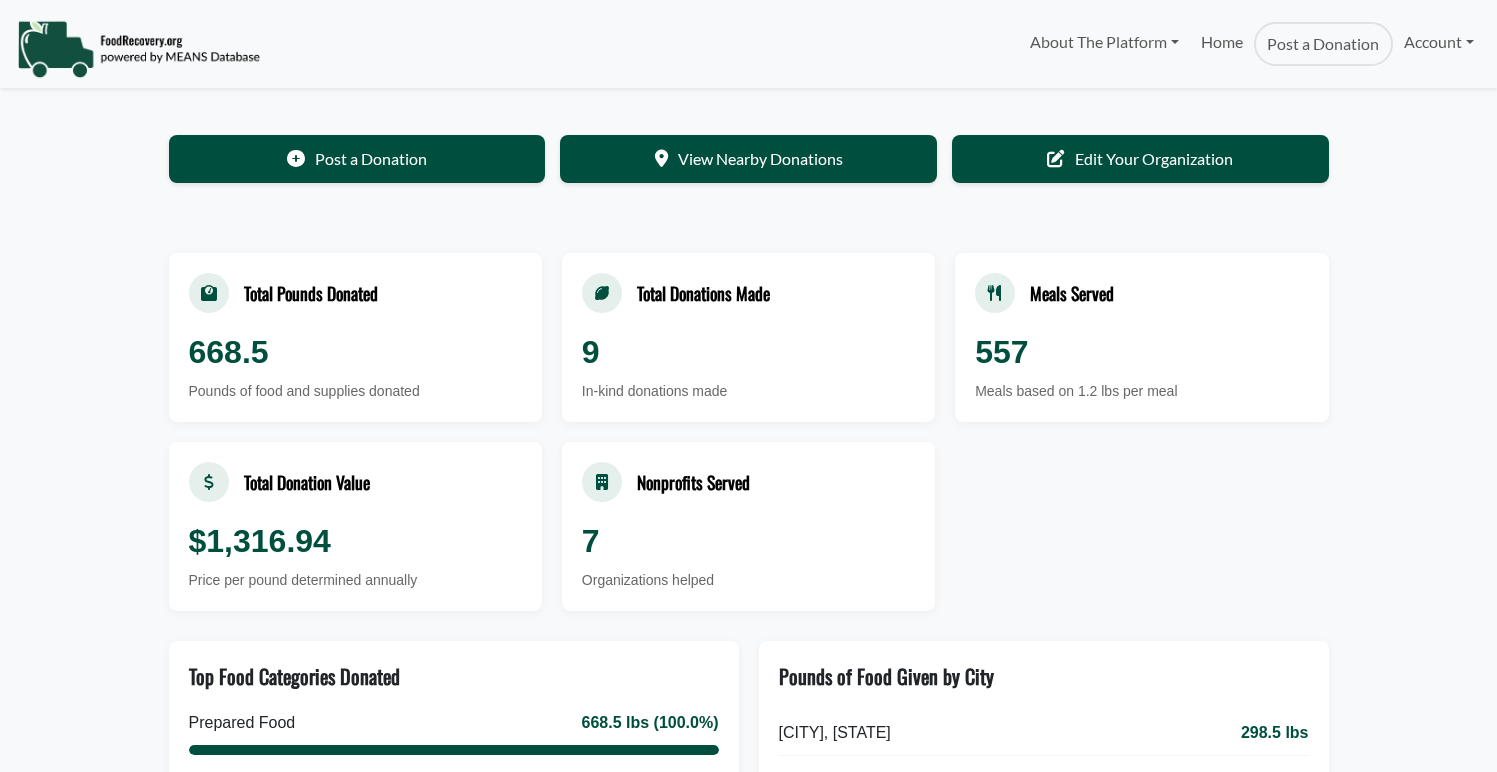 scroll, scrollTop: 0, scrollLeft: 0, axis: both 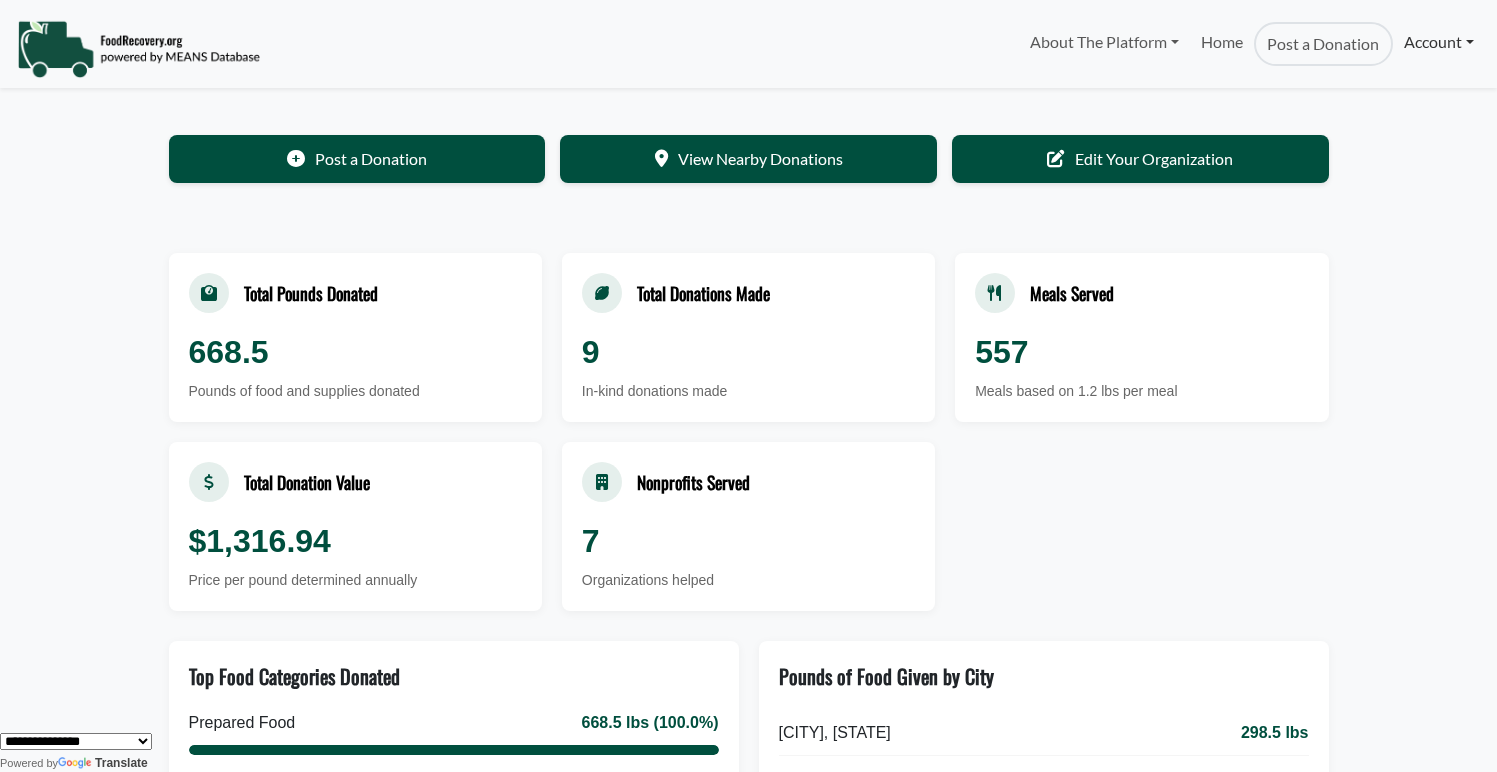 click on "Account" at bounding box center [1439, 42] 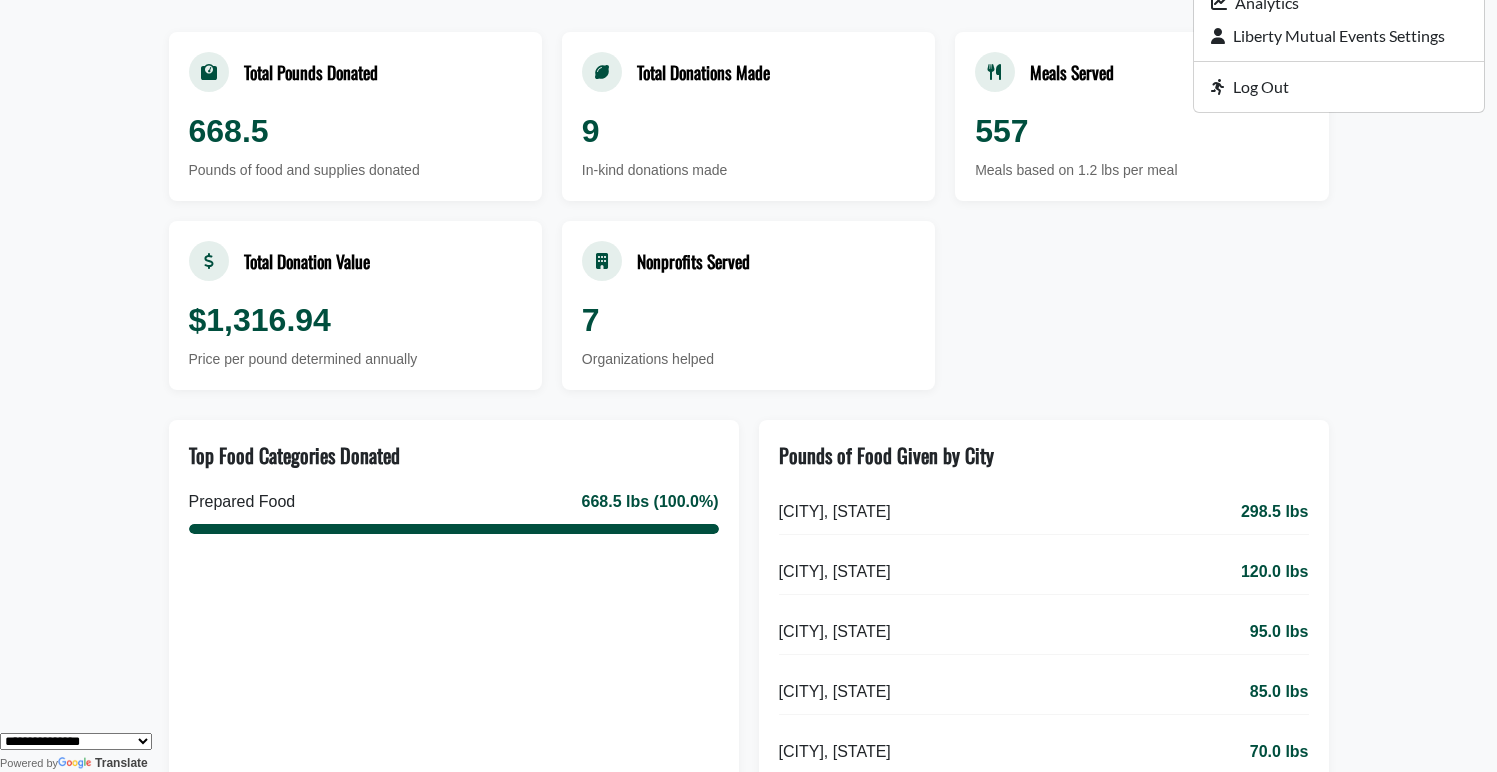 scroll, scrollTop: 197, scrollLeft: 0, axis: vertical 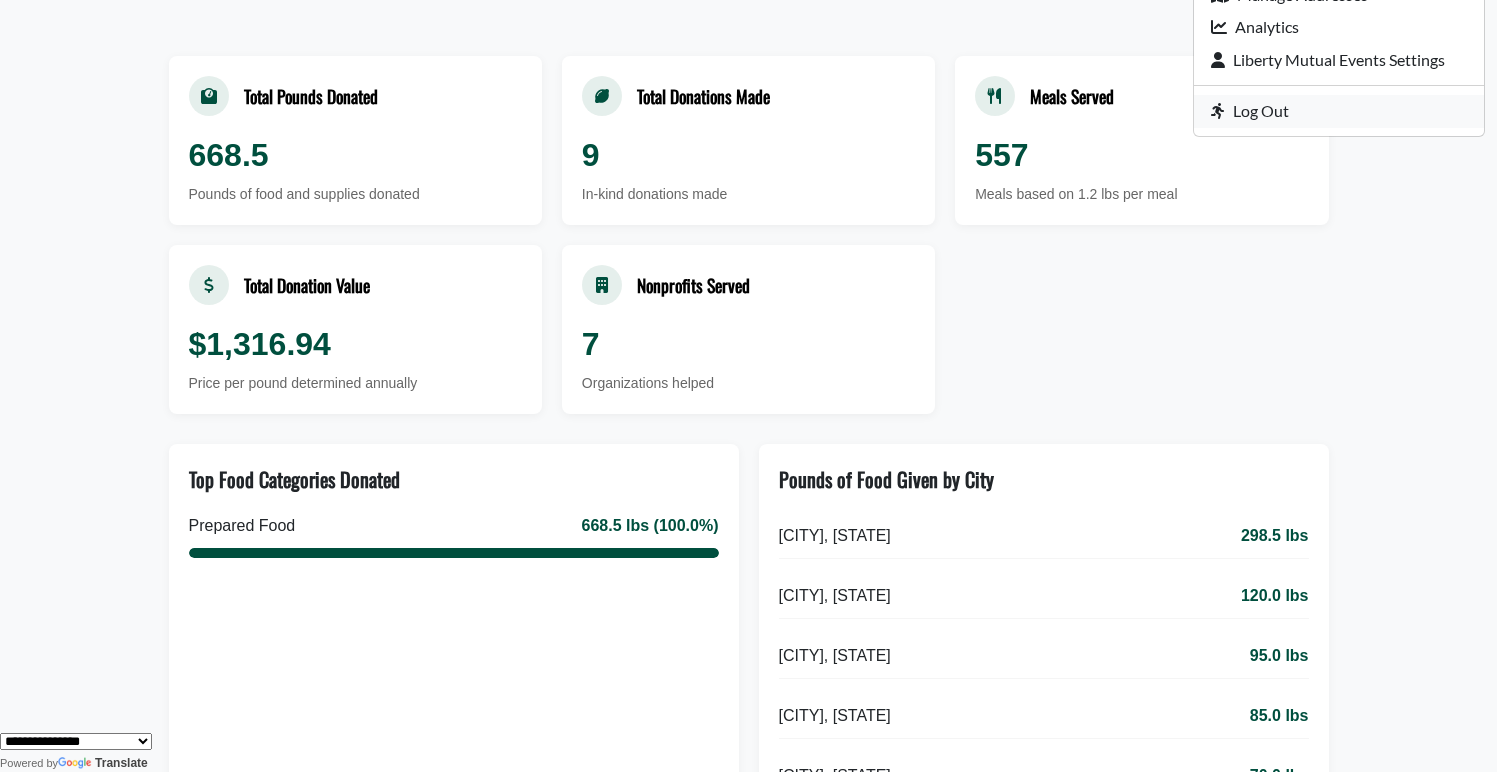 click on "Log Out" at bounding box center [1339, 111] 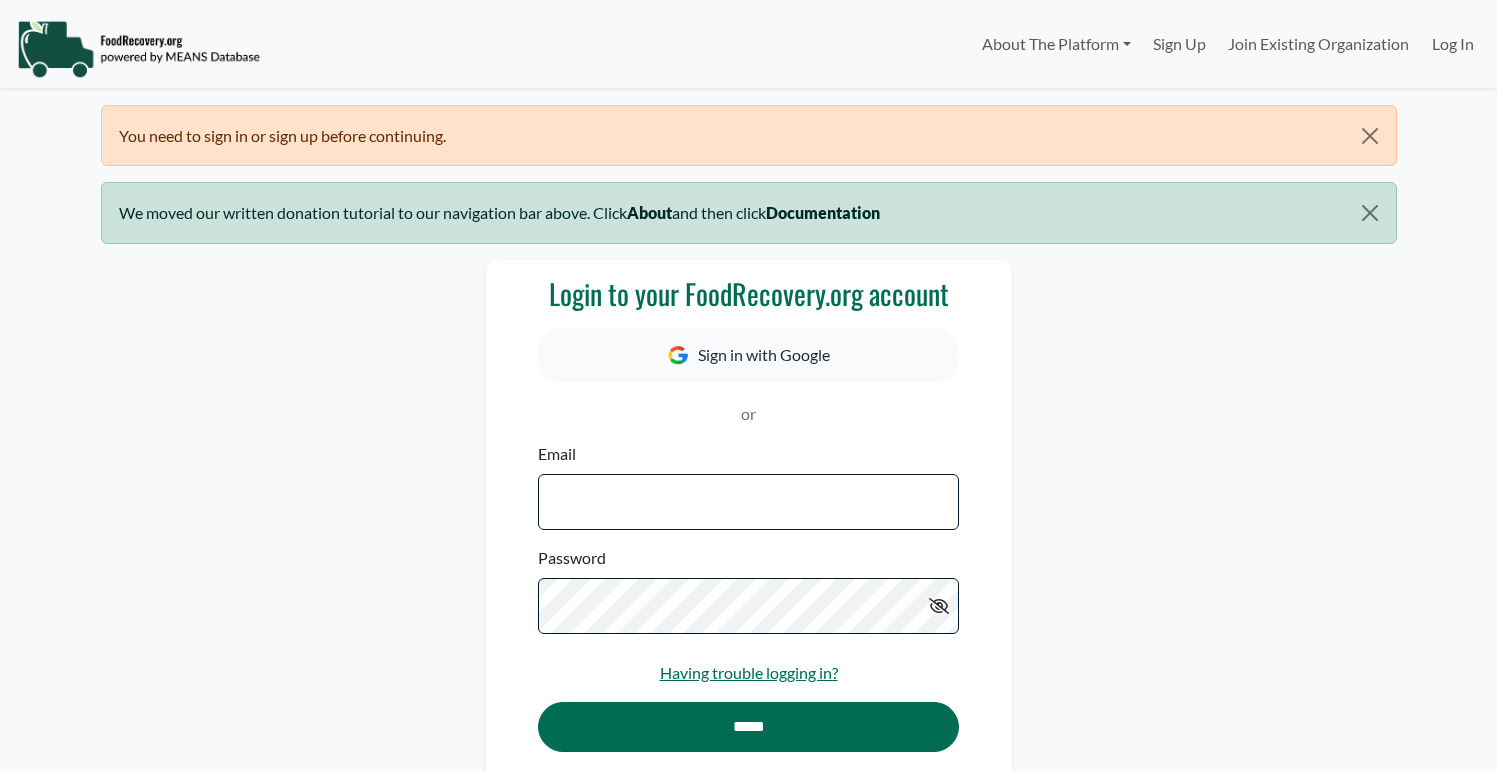 scroll, scrollTop: 0, scrollLeft: 0, axis: both 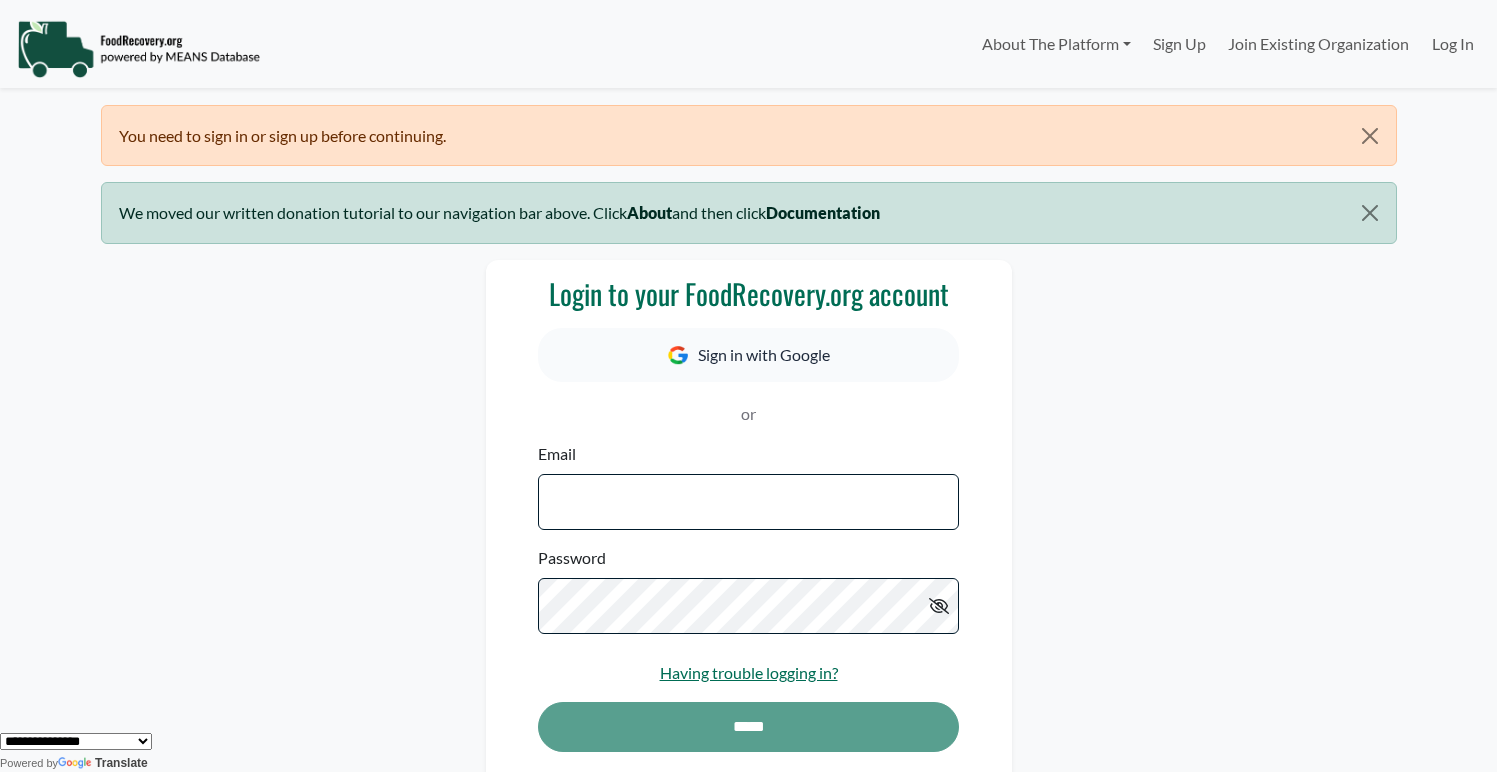 click on "Email" at bounding box center (748, 502) 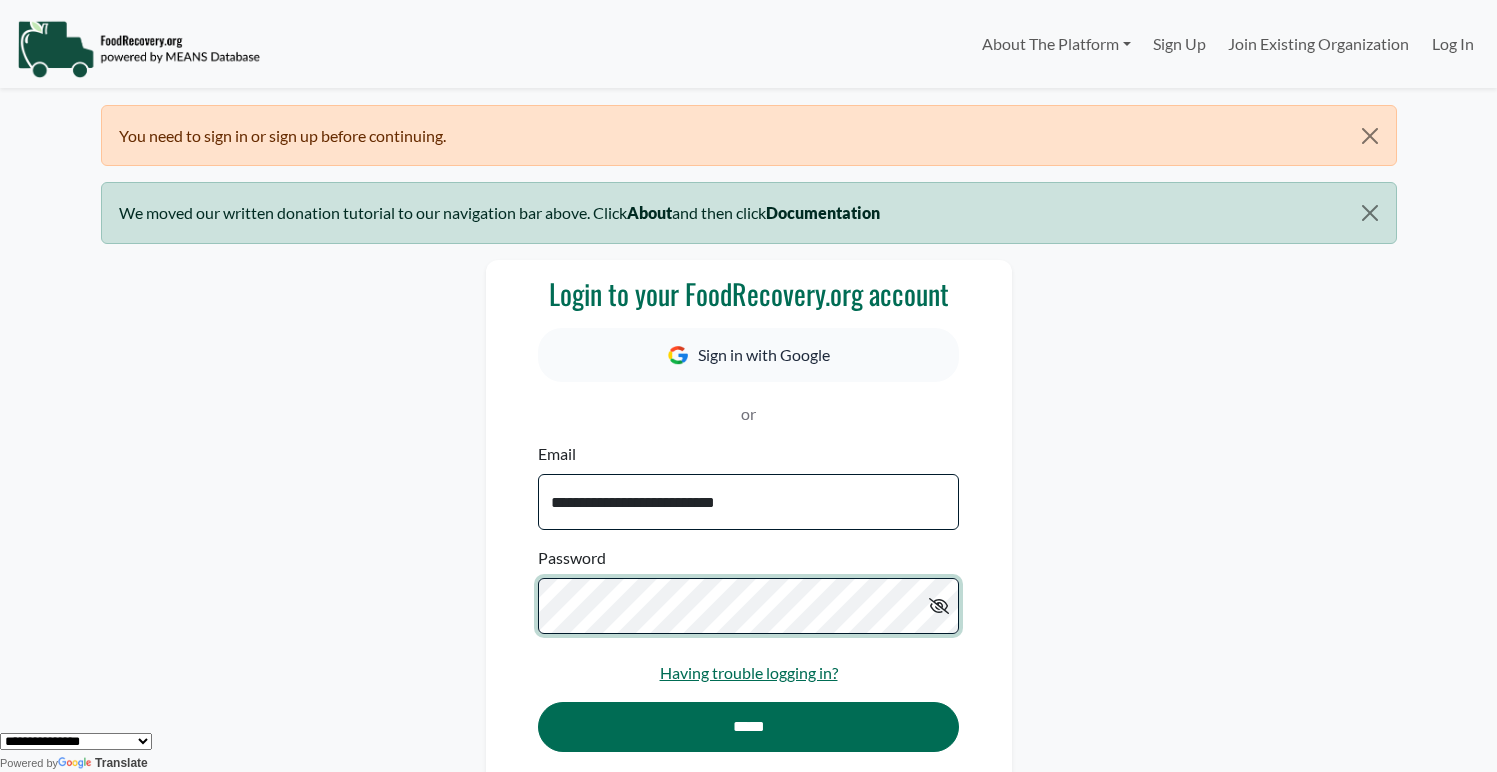 click on "*****" at bounding box center [748, 727] 